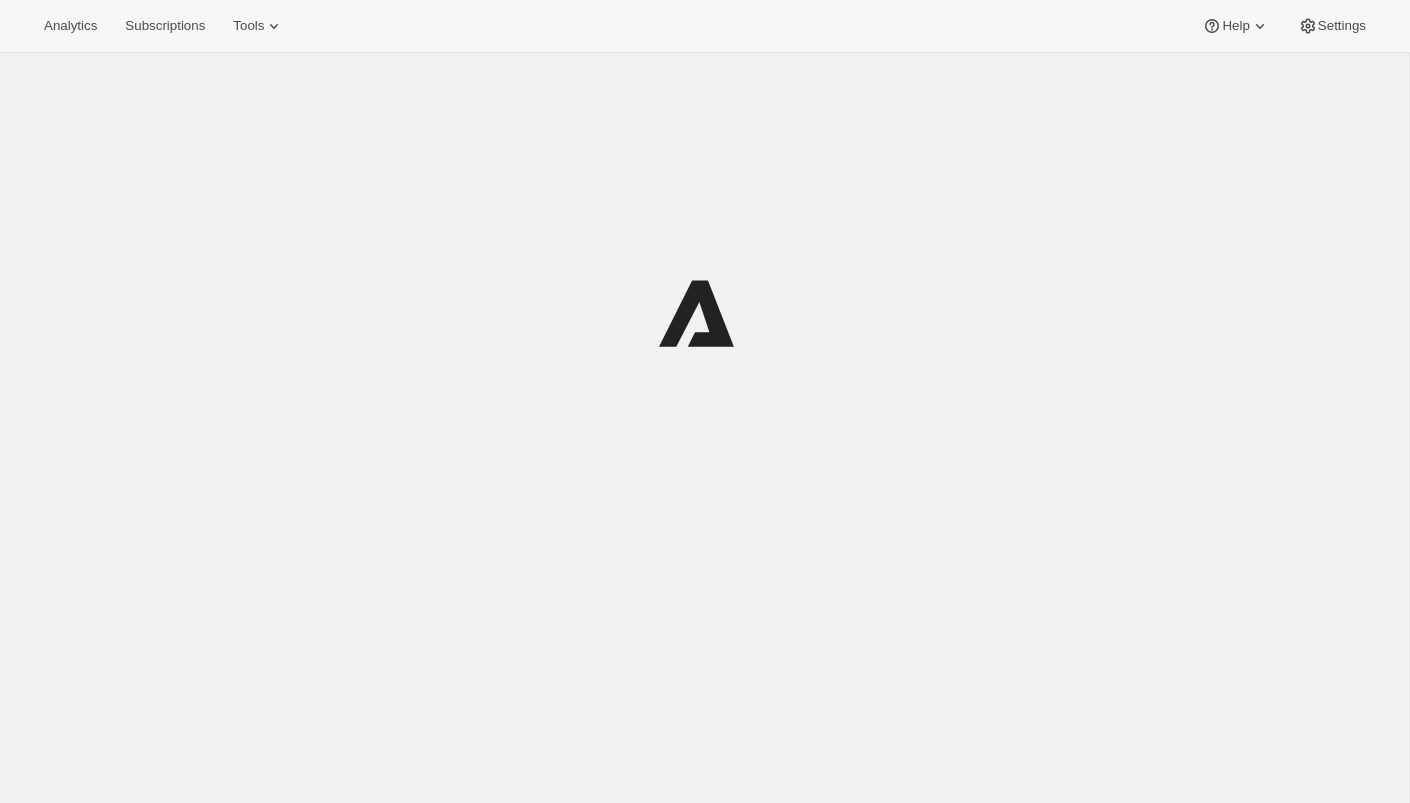 scroll, scrollTop: 0, scrollLeft: 0, axis: both 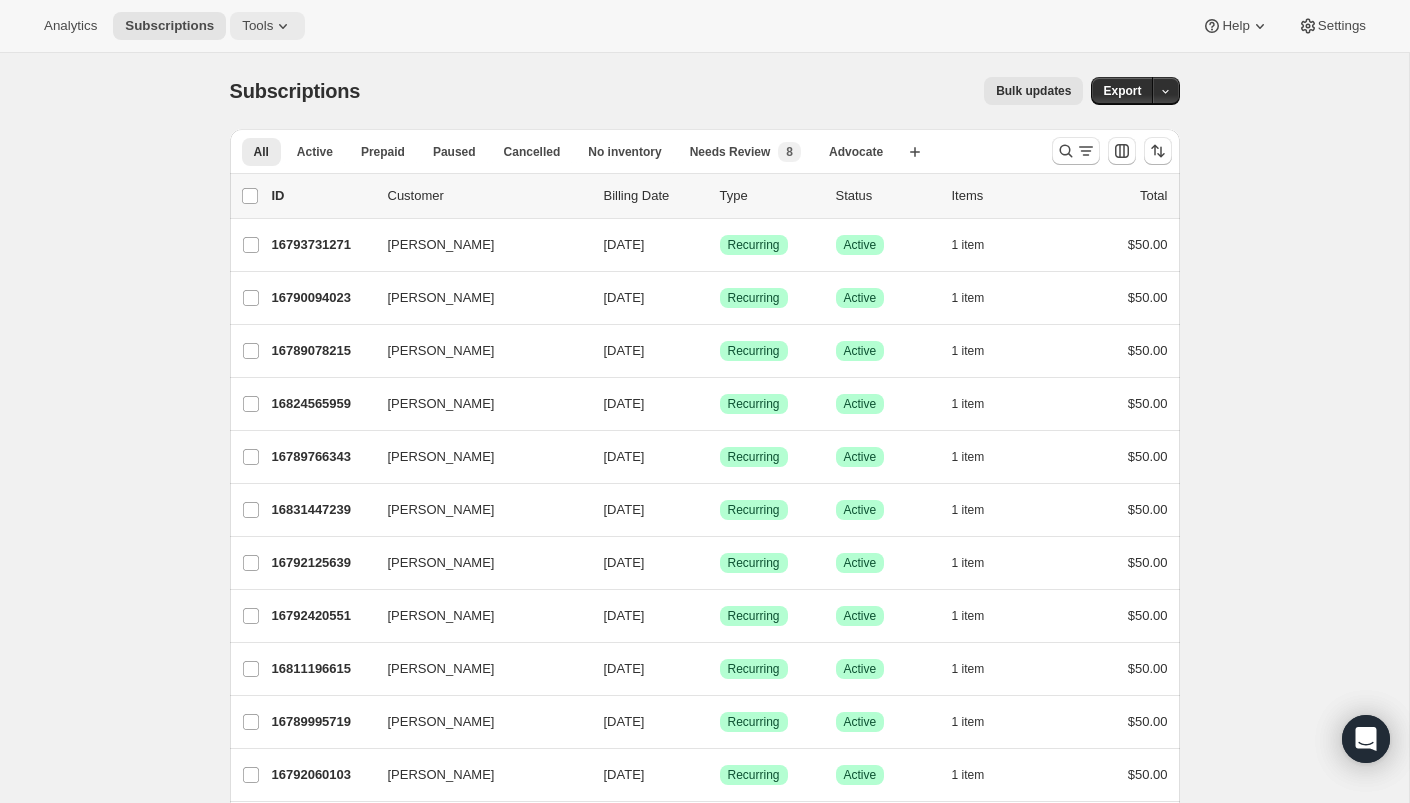 click on "Tools" at bounding box center (257, 26) 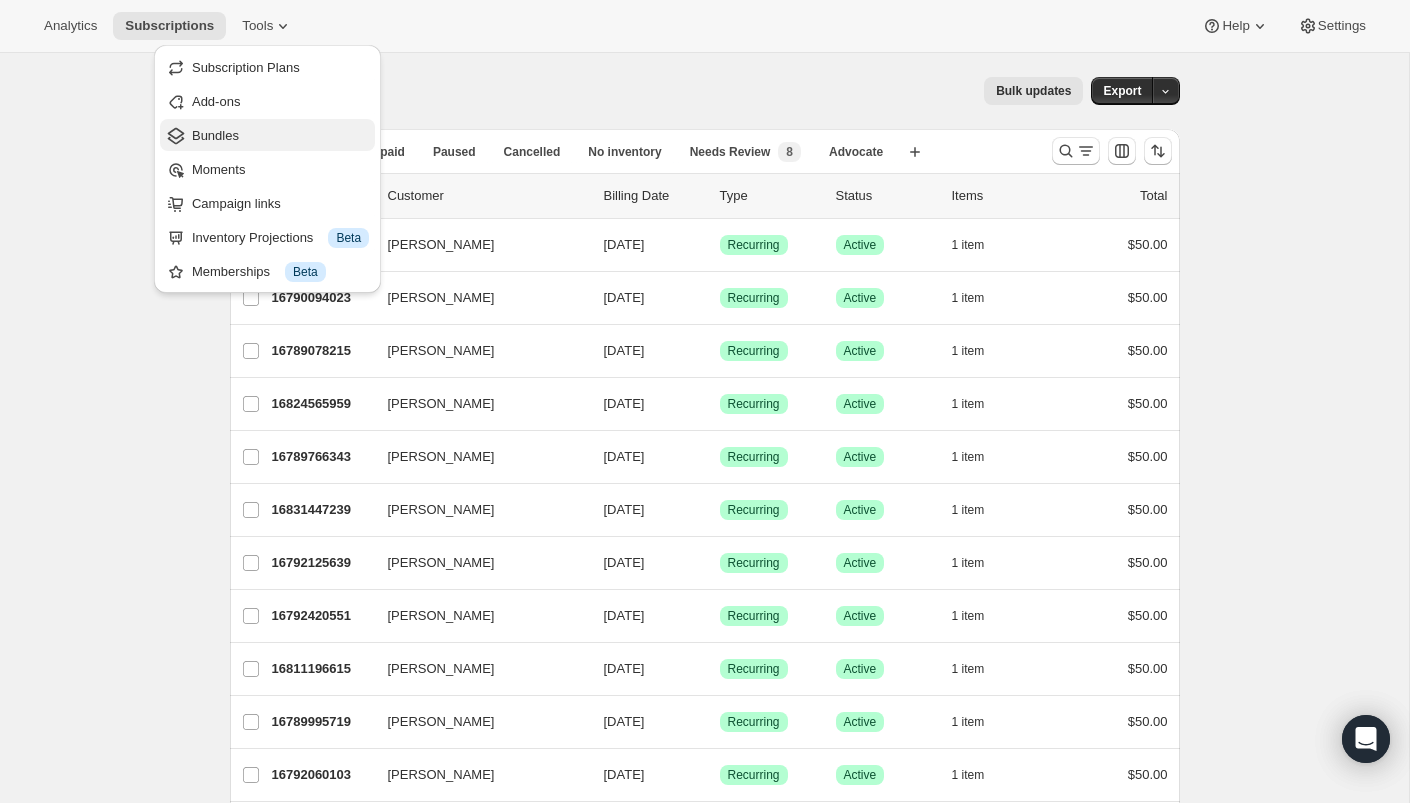 click on "Bundles" at bounding box center (280, 136) 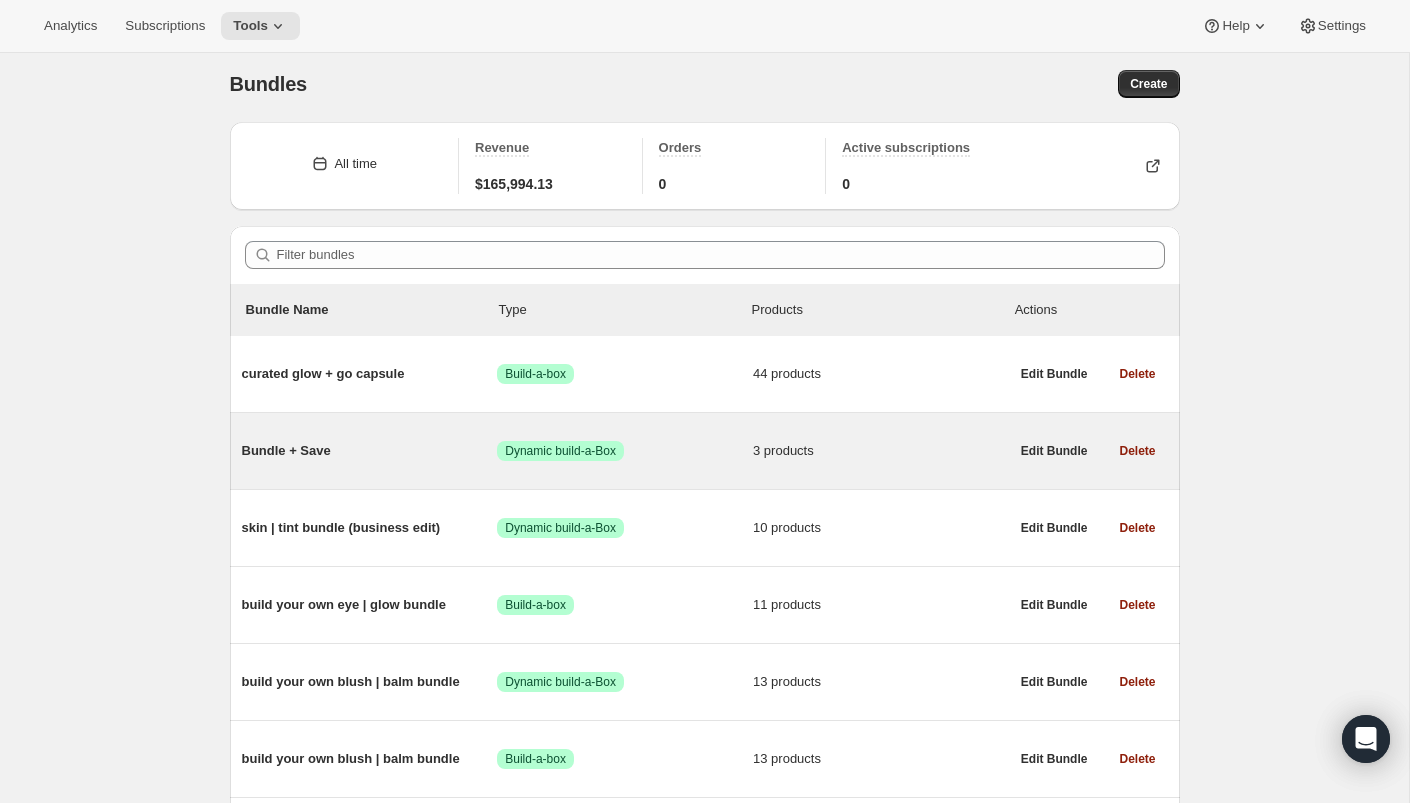 scroll, scrollTop: 0, scrollLeft: 0, axis: both 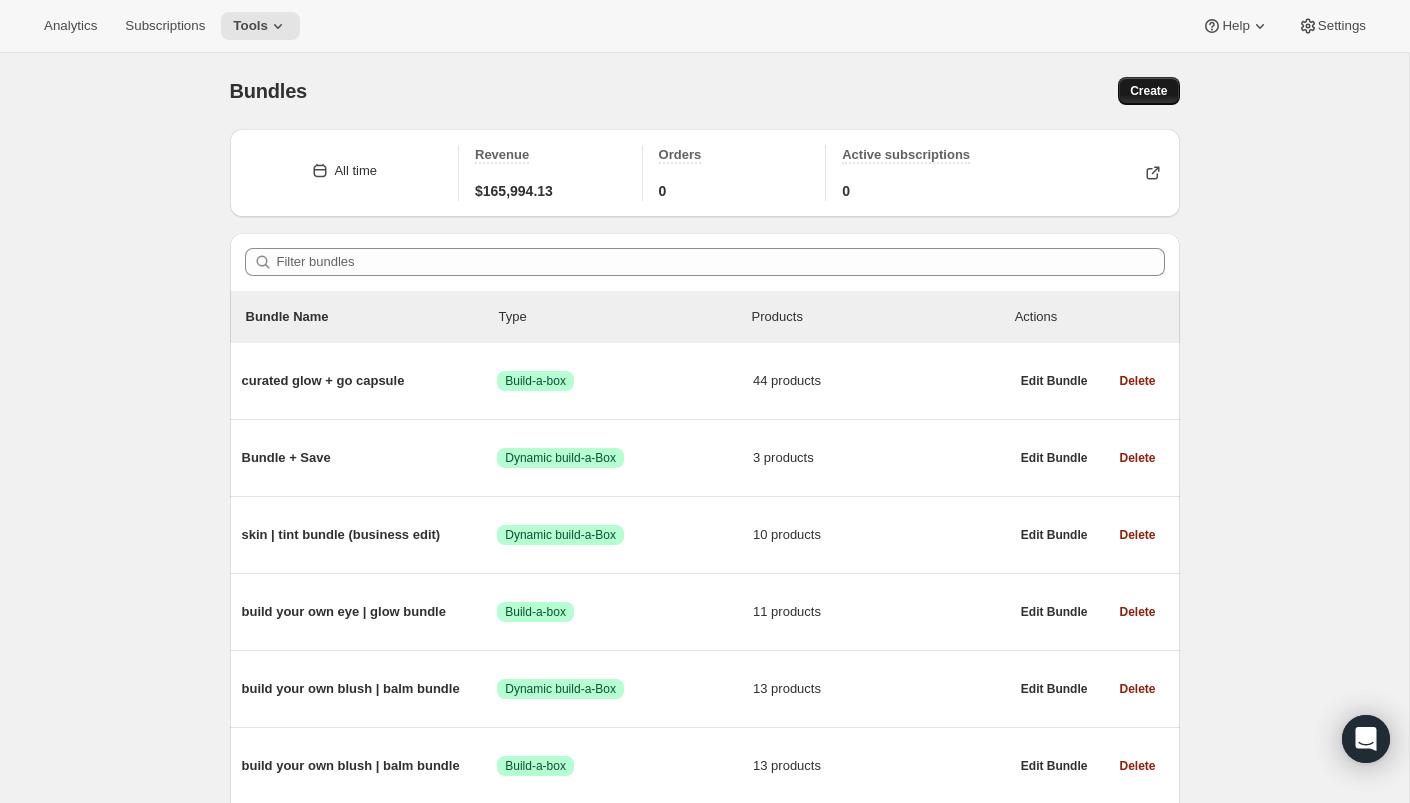 click on "Create" at bounding box center [1148, 91] 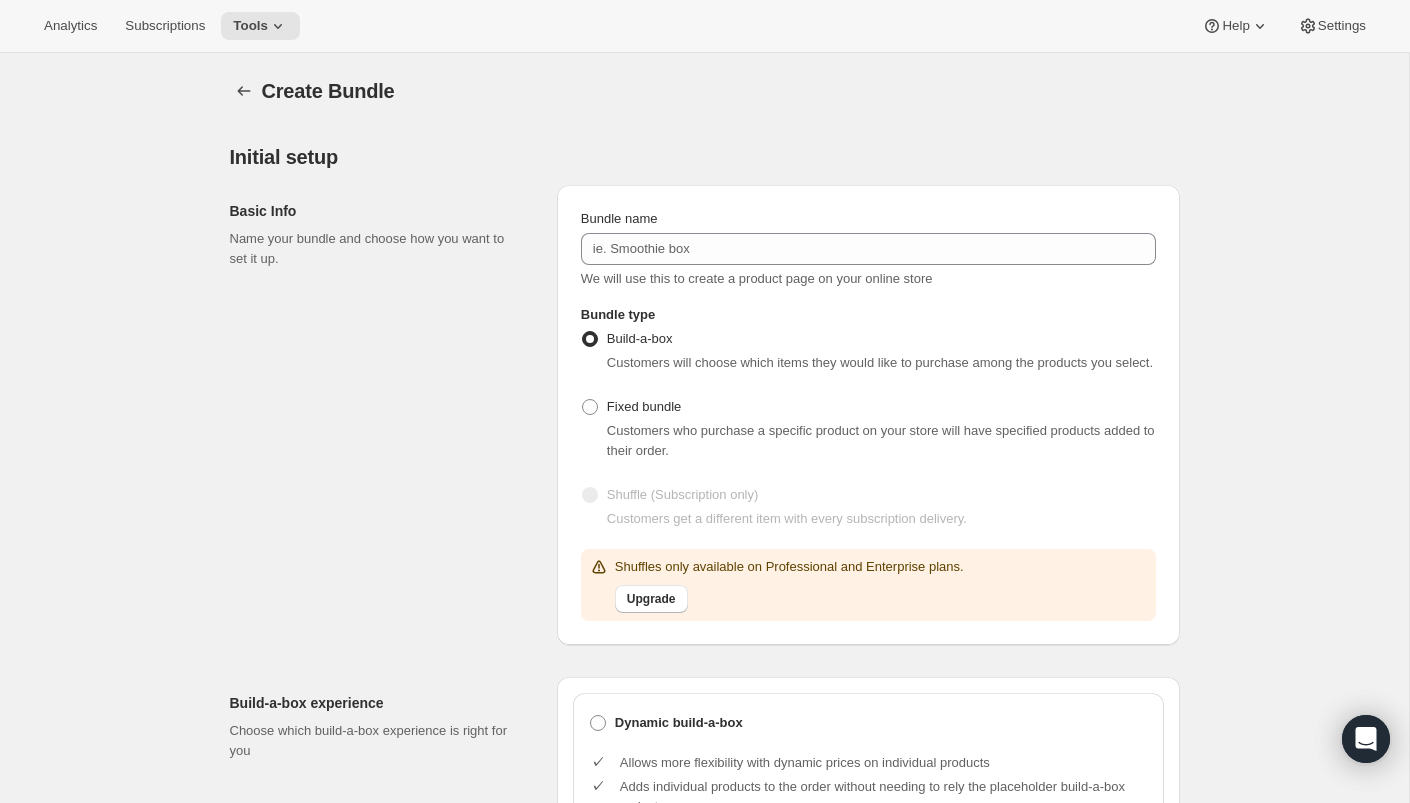 click on "Bundle name We will use this to create a product page on your online store" at bounding box center (868, 249) 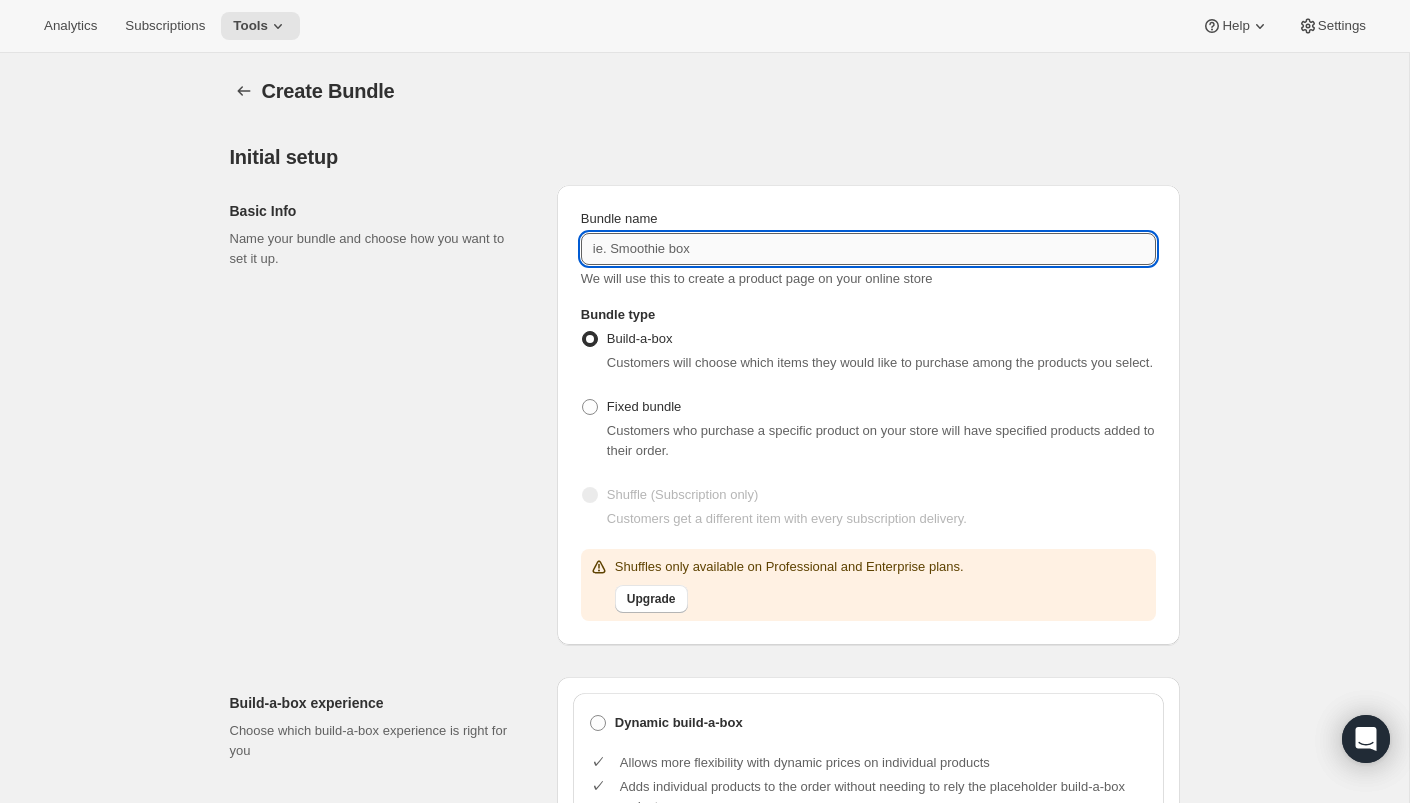 click on "Bundle name" at bounding box center (868, 249) 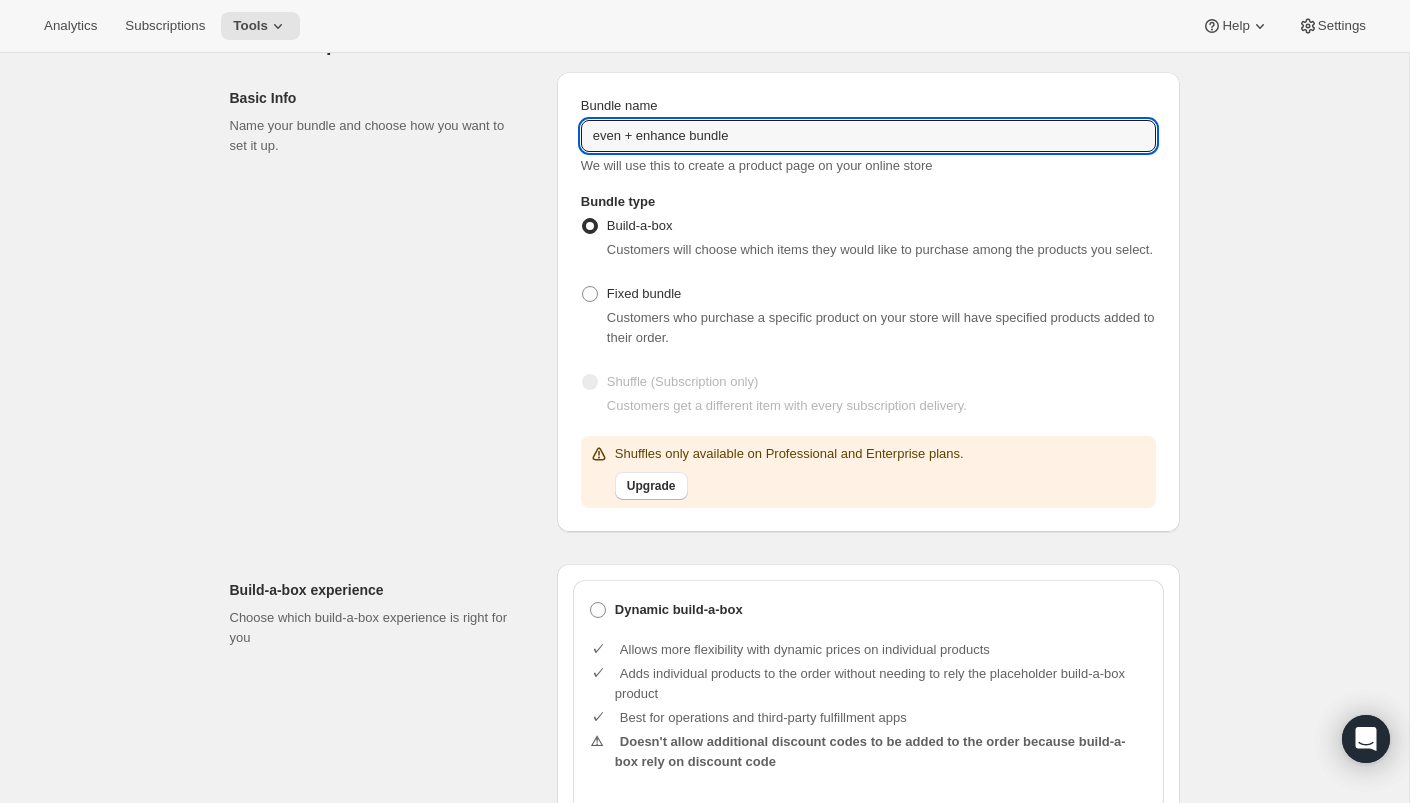 scroll, scrollTop: 121, scrollLeft: 0, axis: vertical 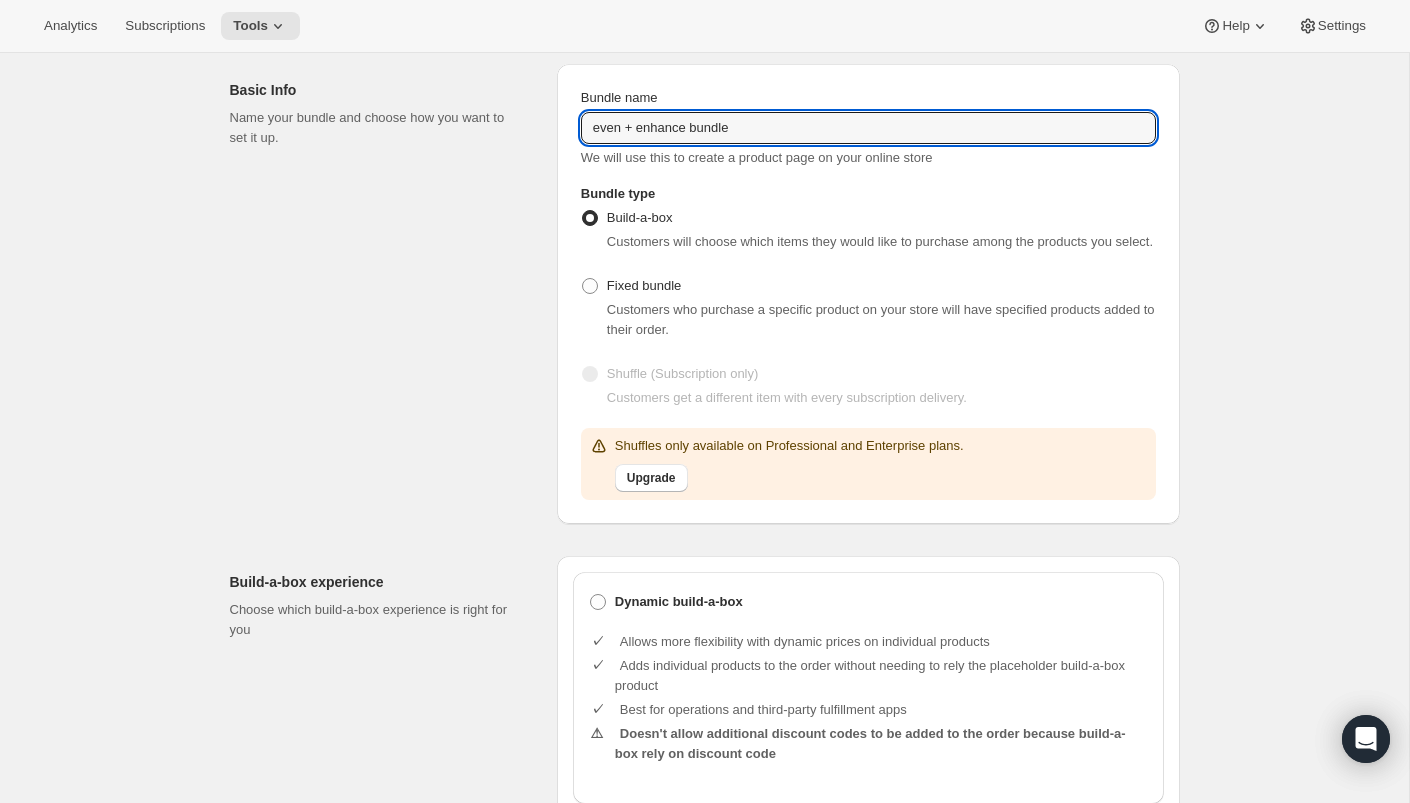 type on "even + enhance bundle" 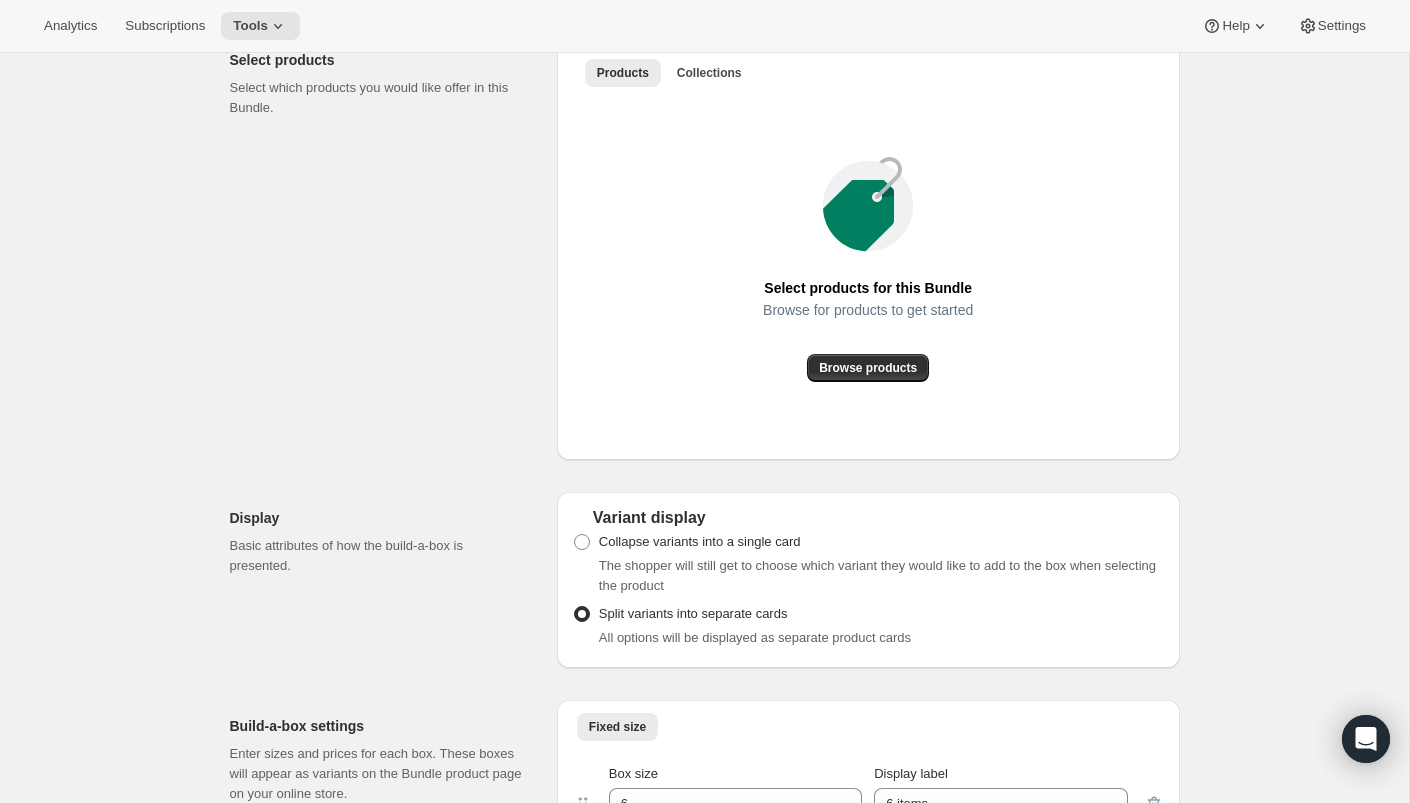 scroll, scrollTop: 1208, scrollLeft: 0, axis: vertical 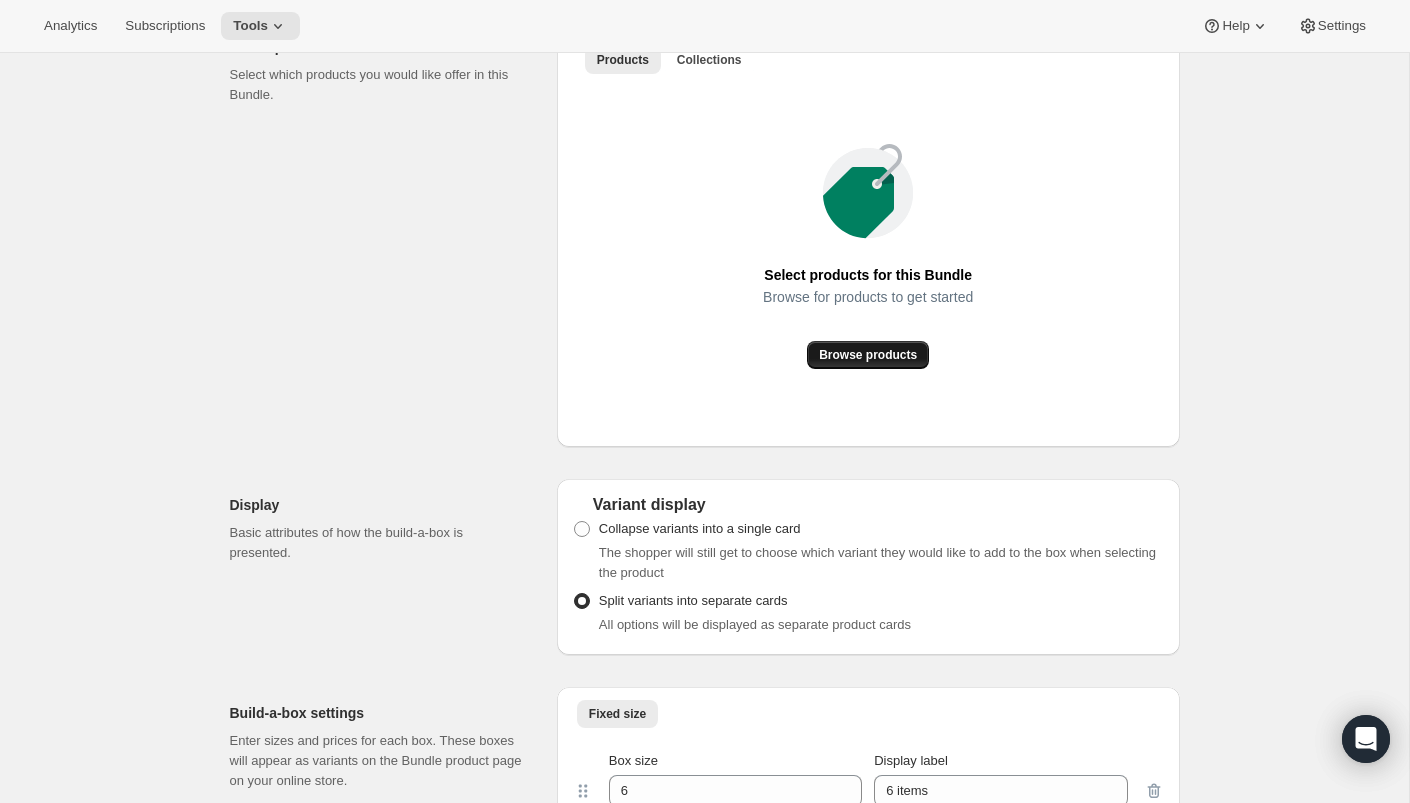 click on "Browse products" at bounding box center (868, 355) 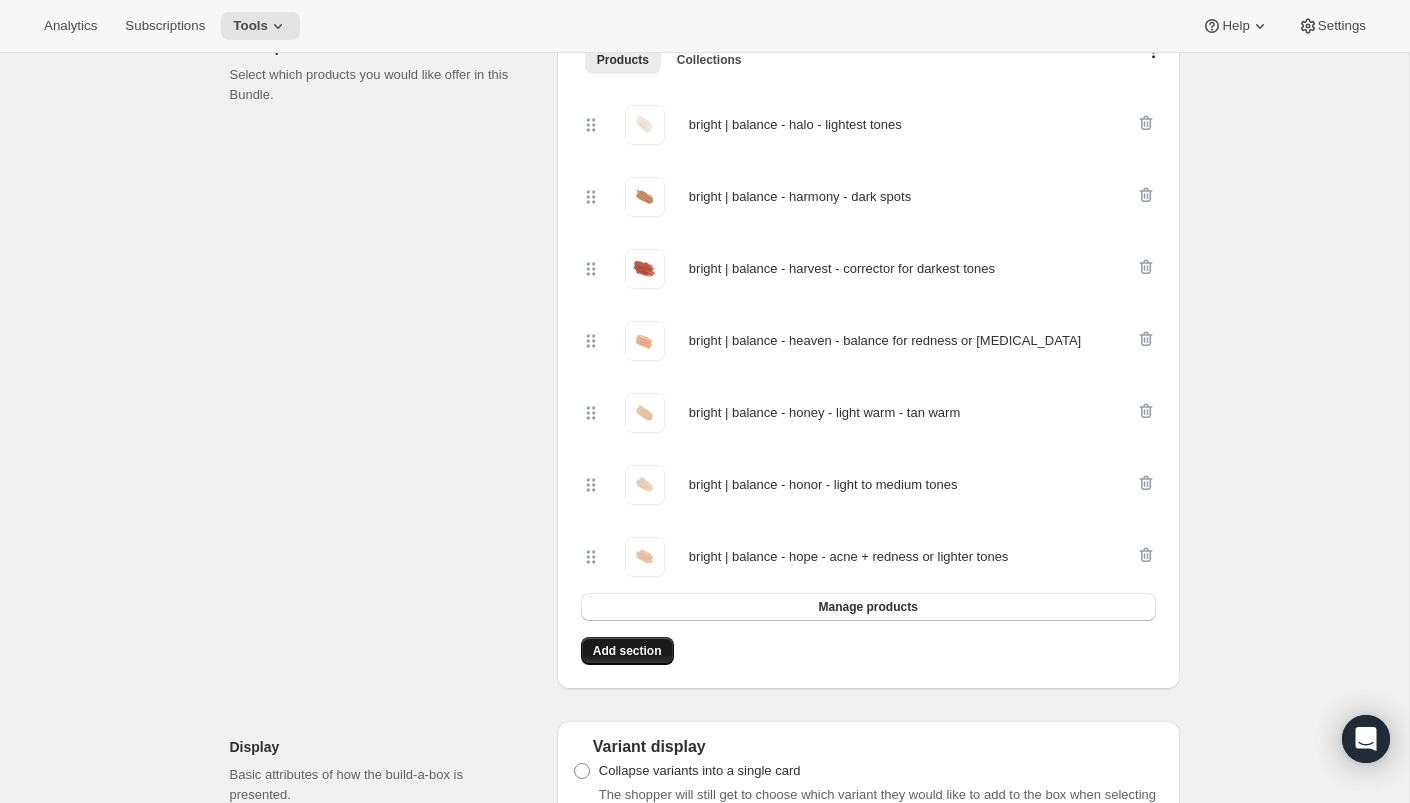 click on "Add section" at bounding box center [627, 651] 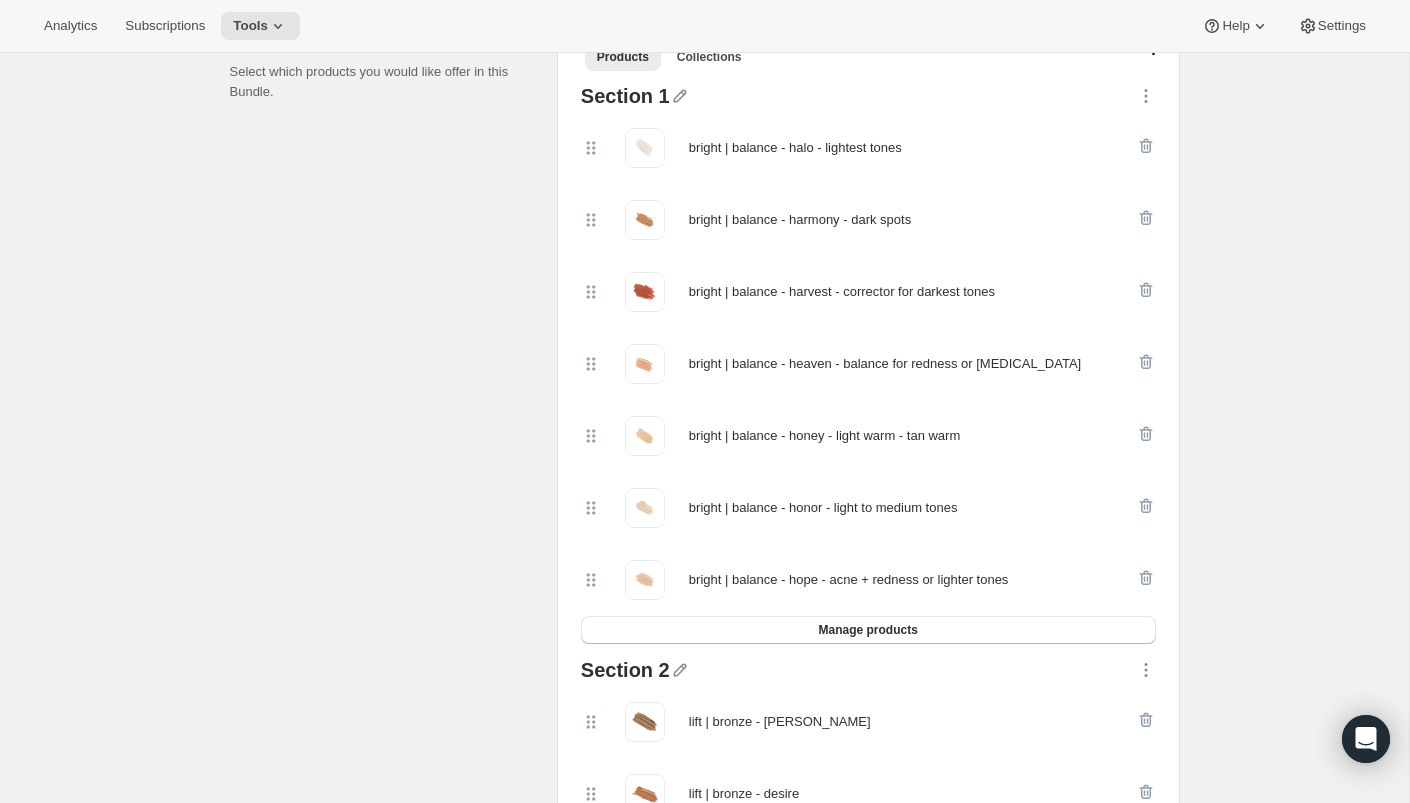 scroll, scrollTop: 1218, scrollLeft: 0, axis: vertical 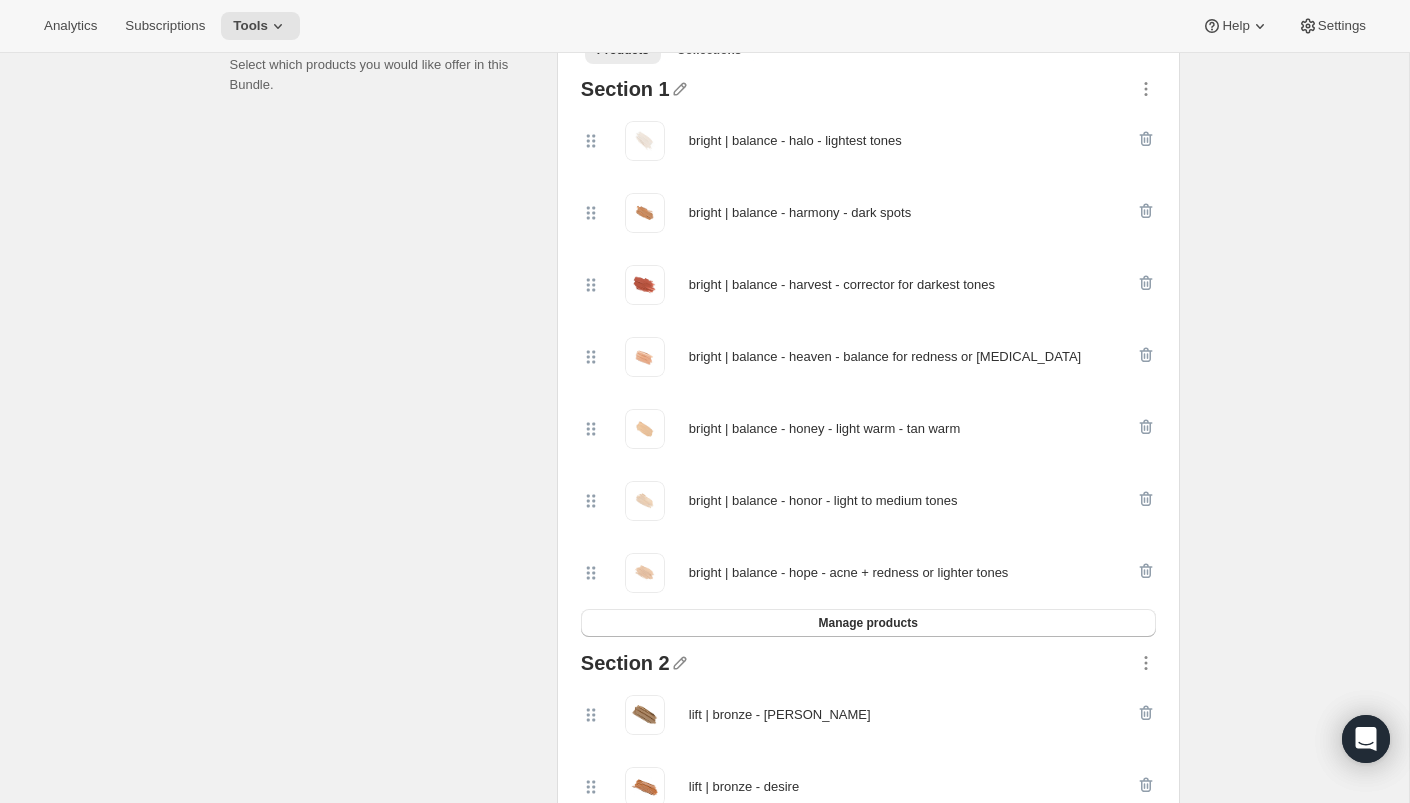 click on "Section 1" at bounding box center [625, 92] 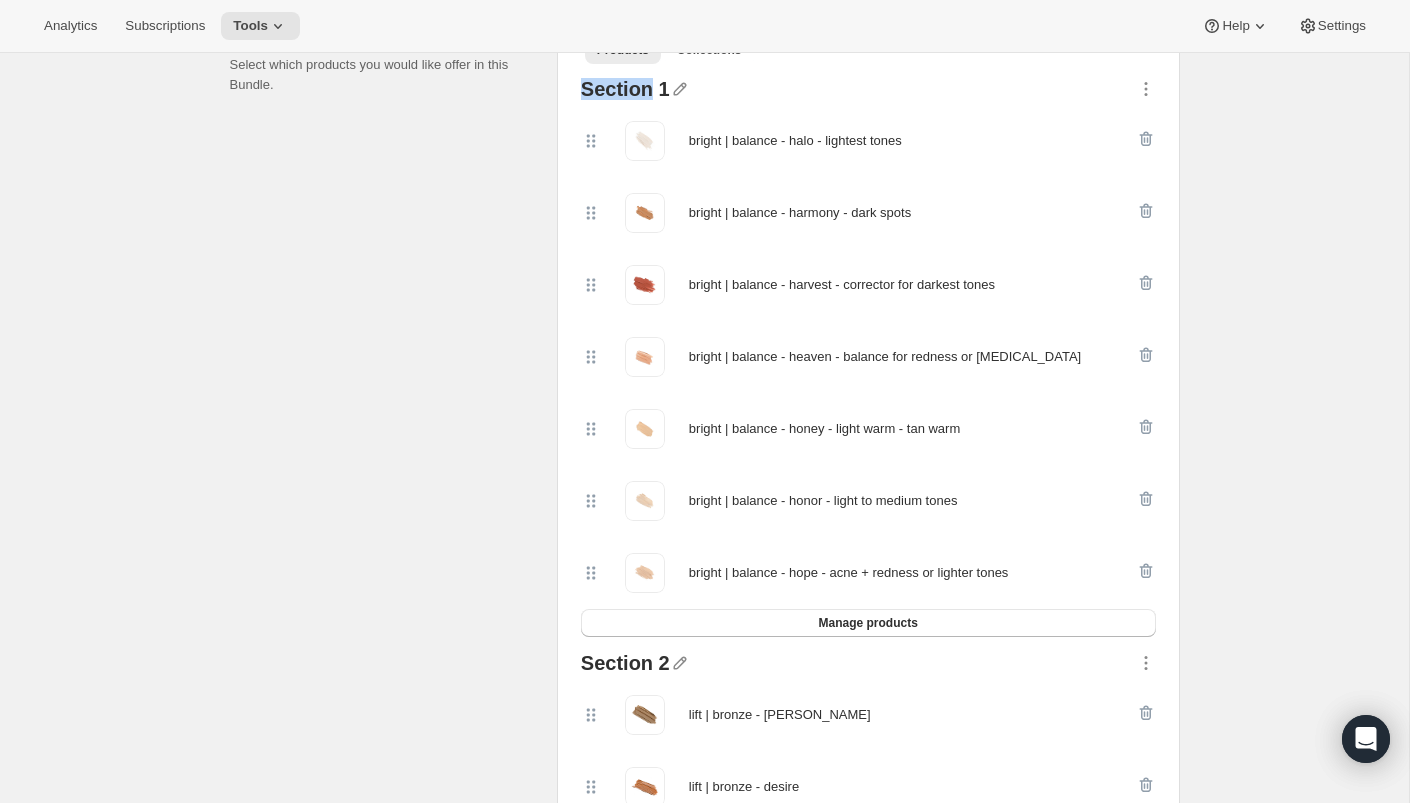 click on "Section 1" at bounding box center [625, 92] 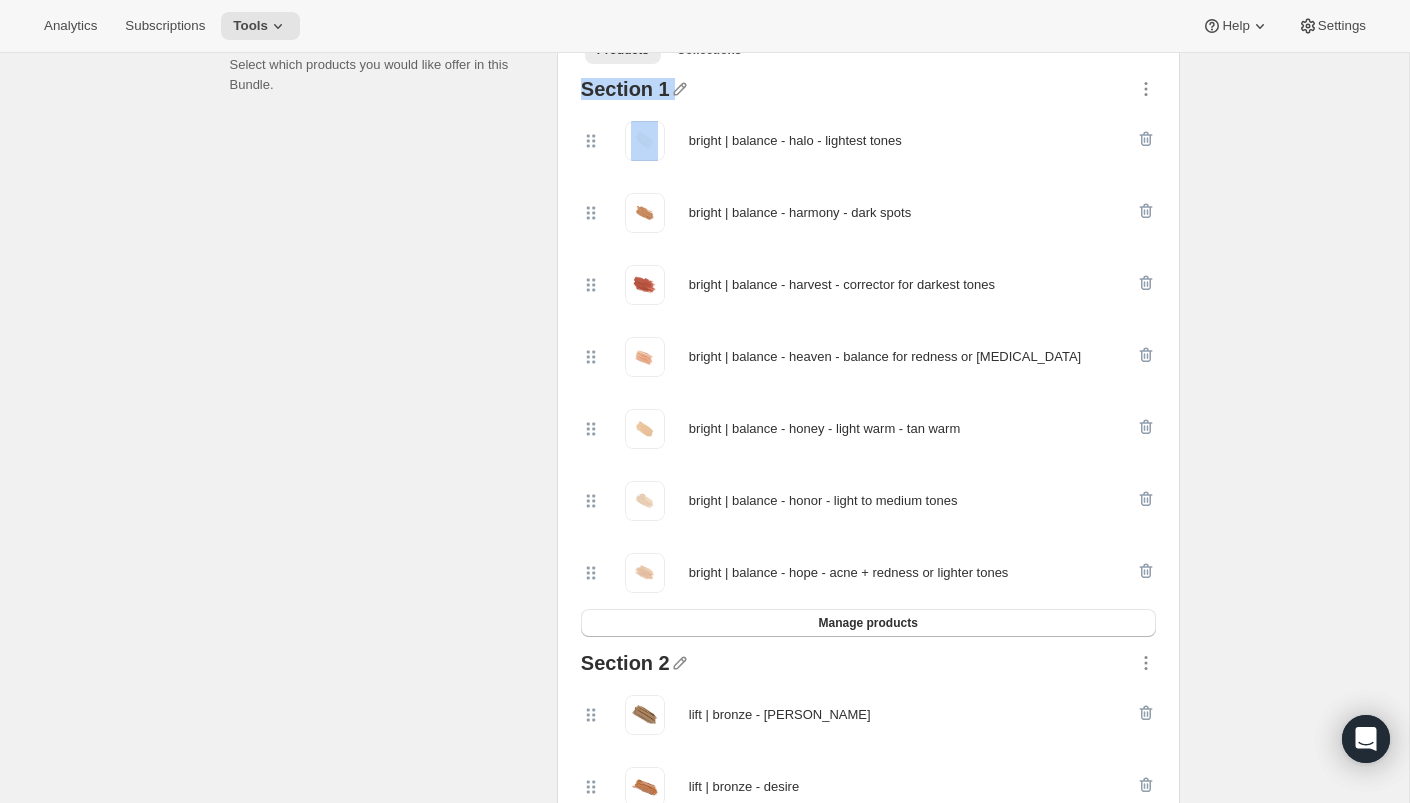 click on "Section 1" at bounding box center (625, 92) 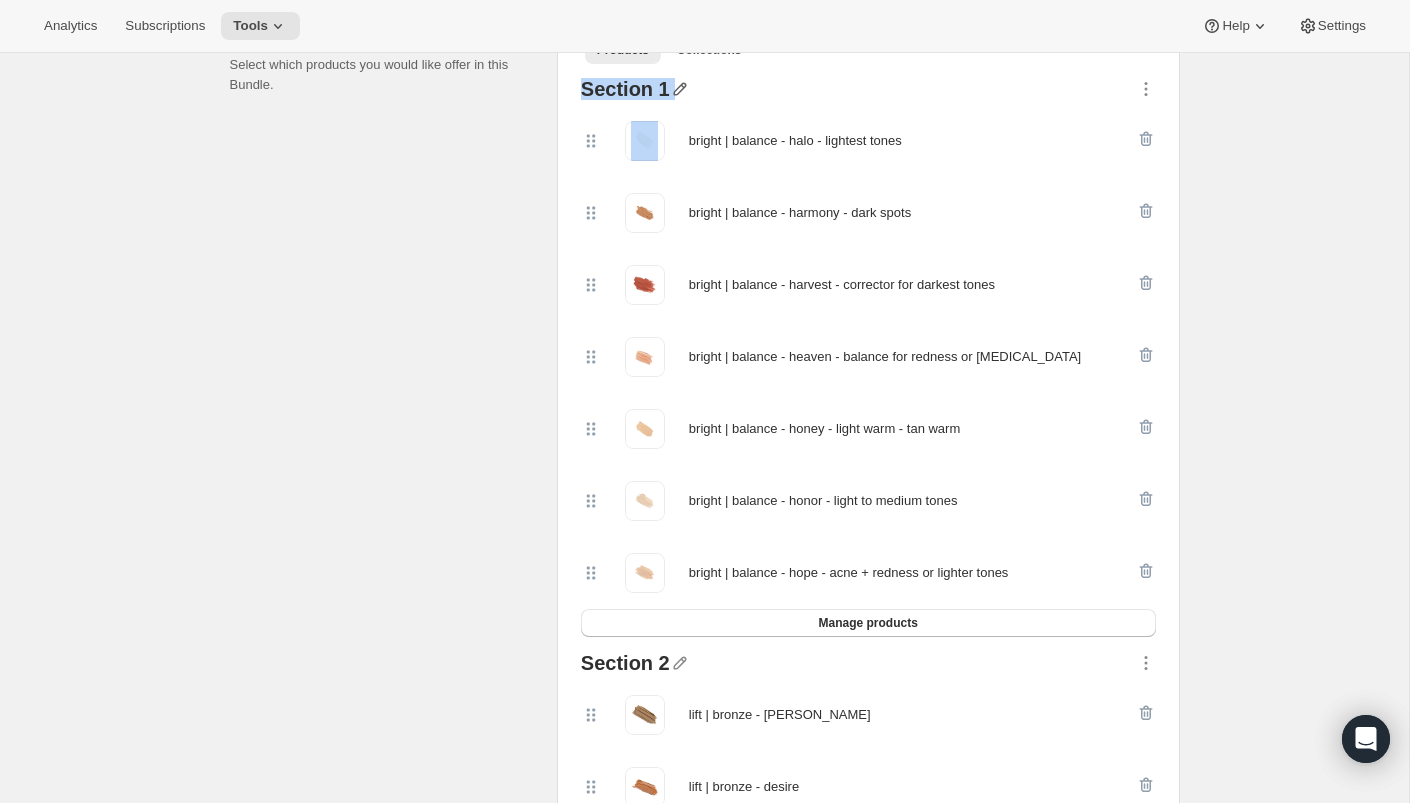click 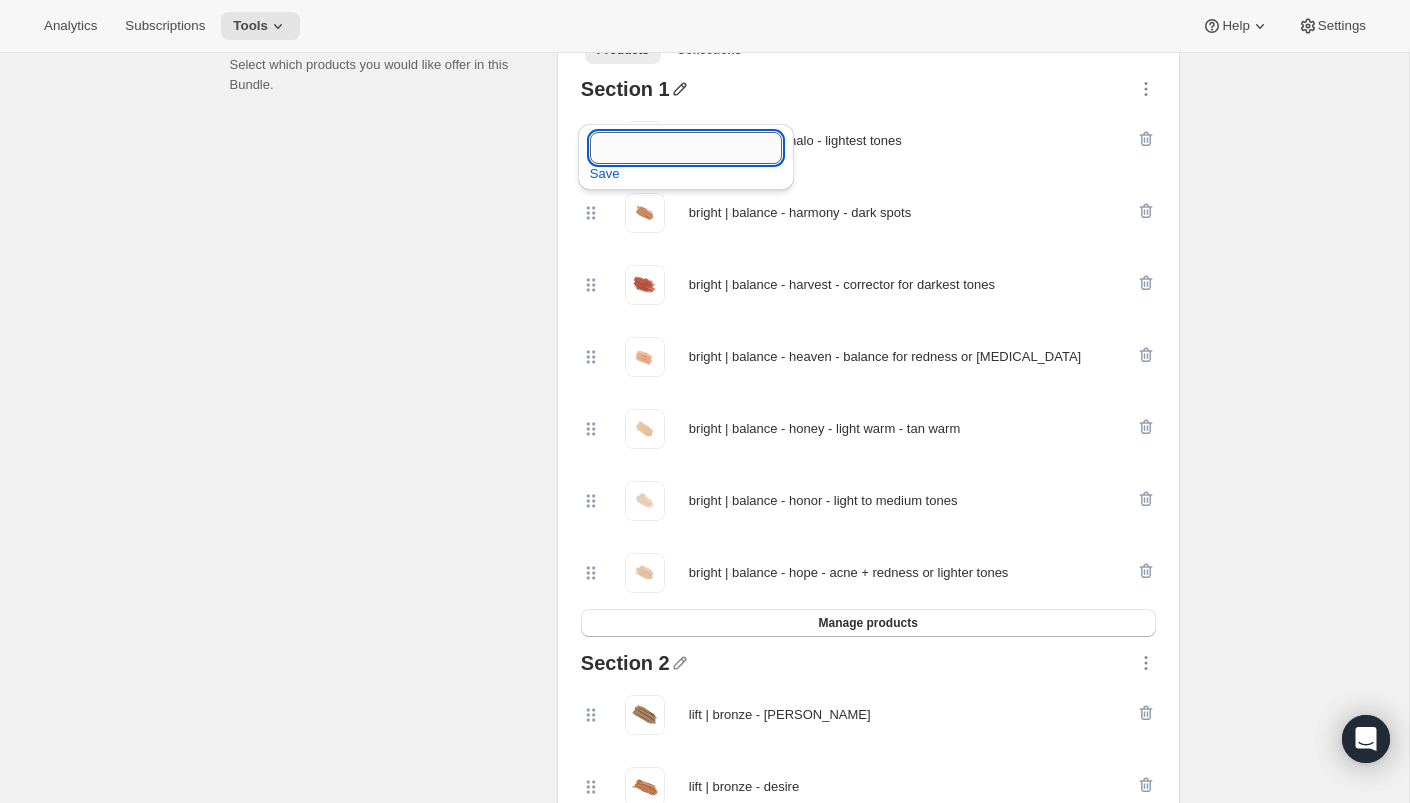click at bounding box center (686, 148) 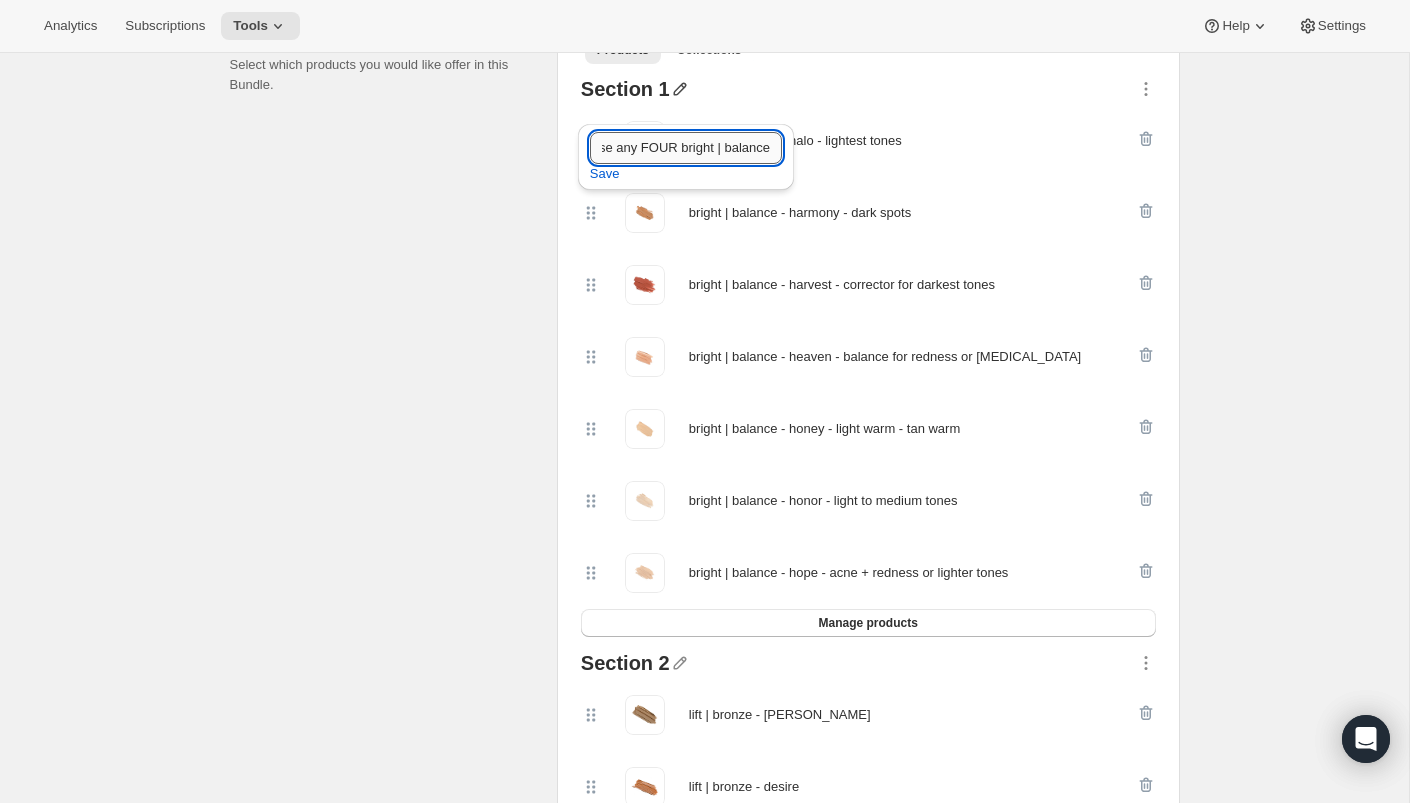 scroll, scrollTop: 0, scrollLeft: 61, axis: horizontal 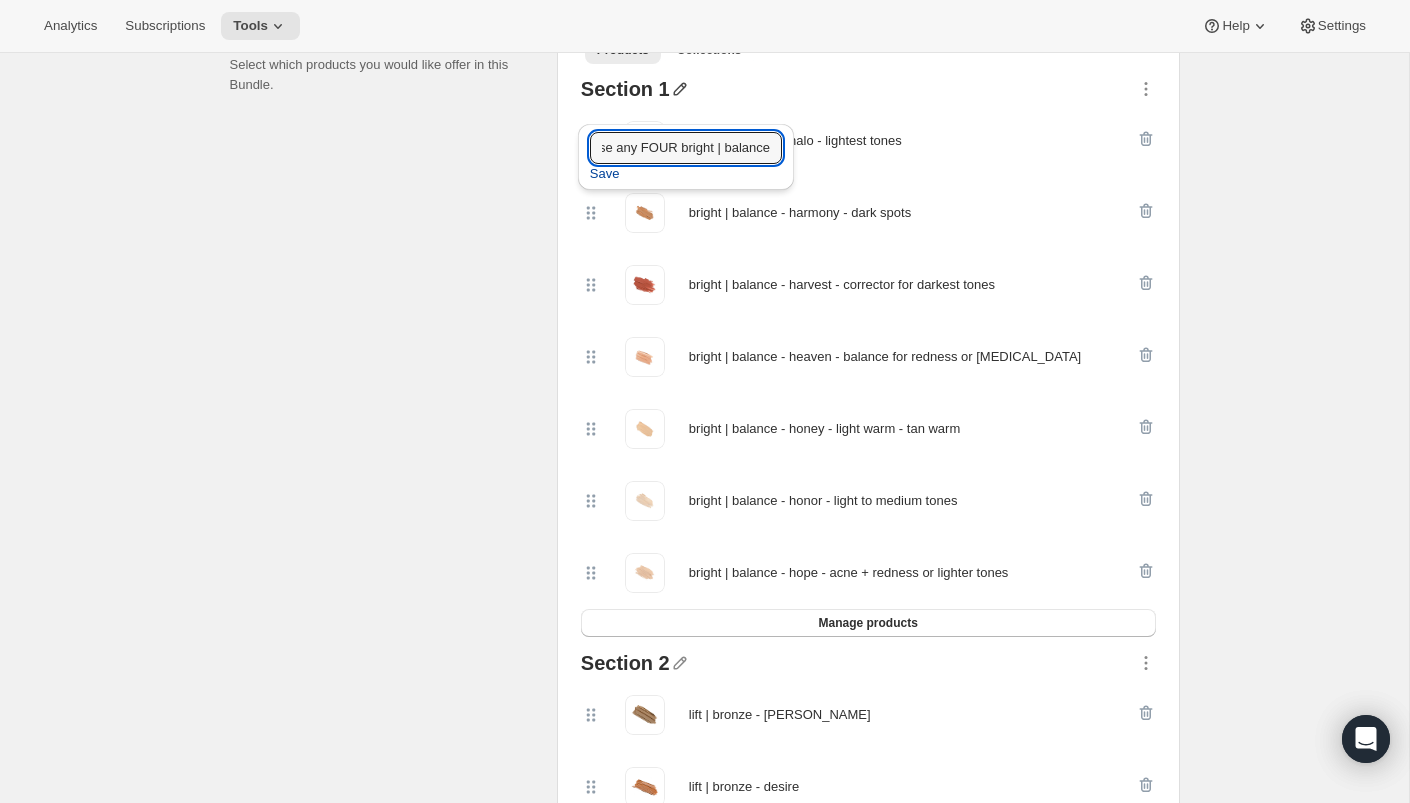 type on "choose any FOUR bright | balance" 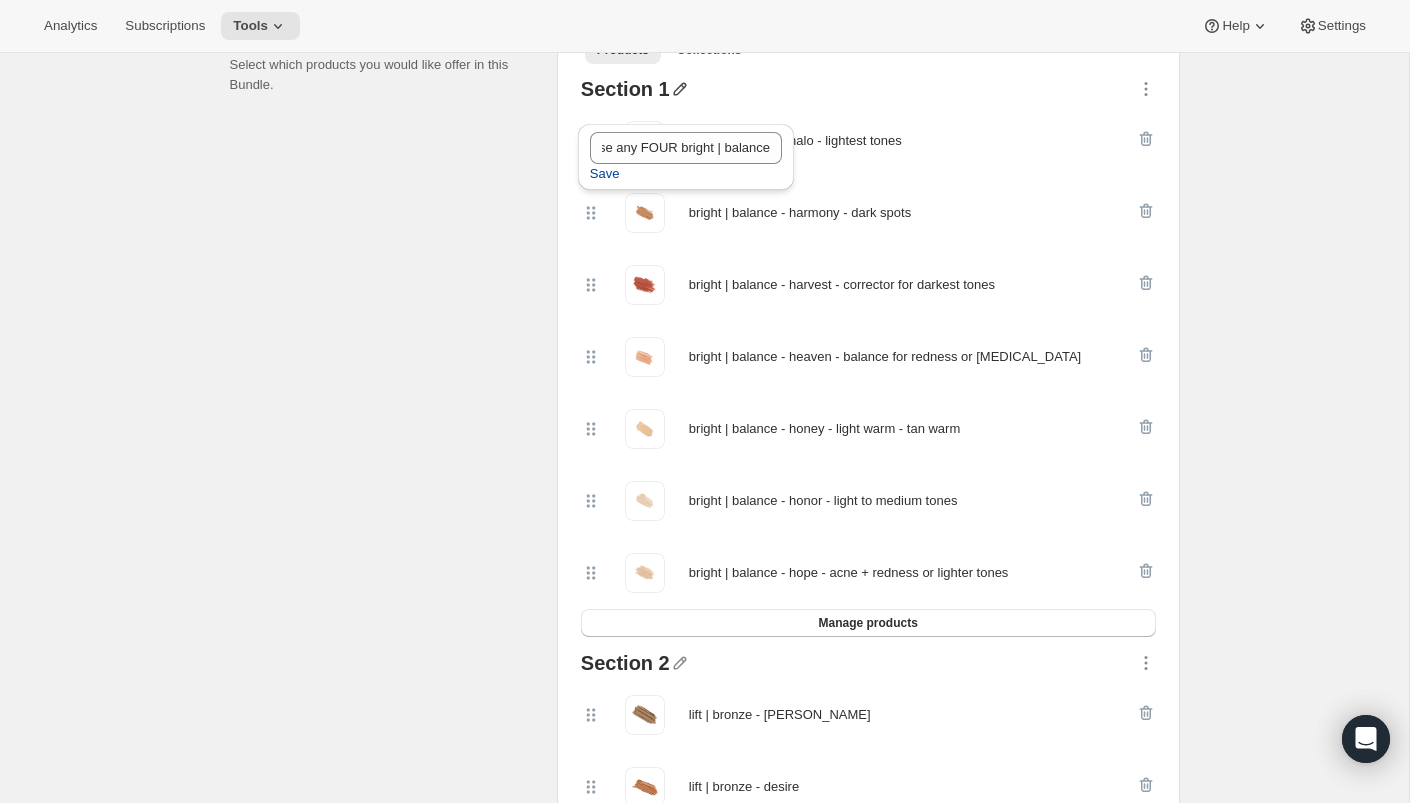 scroll, scrollTop: 0, scrollLeft: 0, axis: both 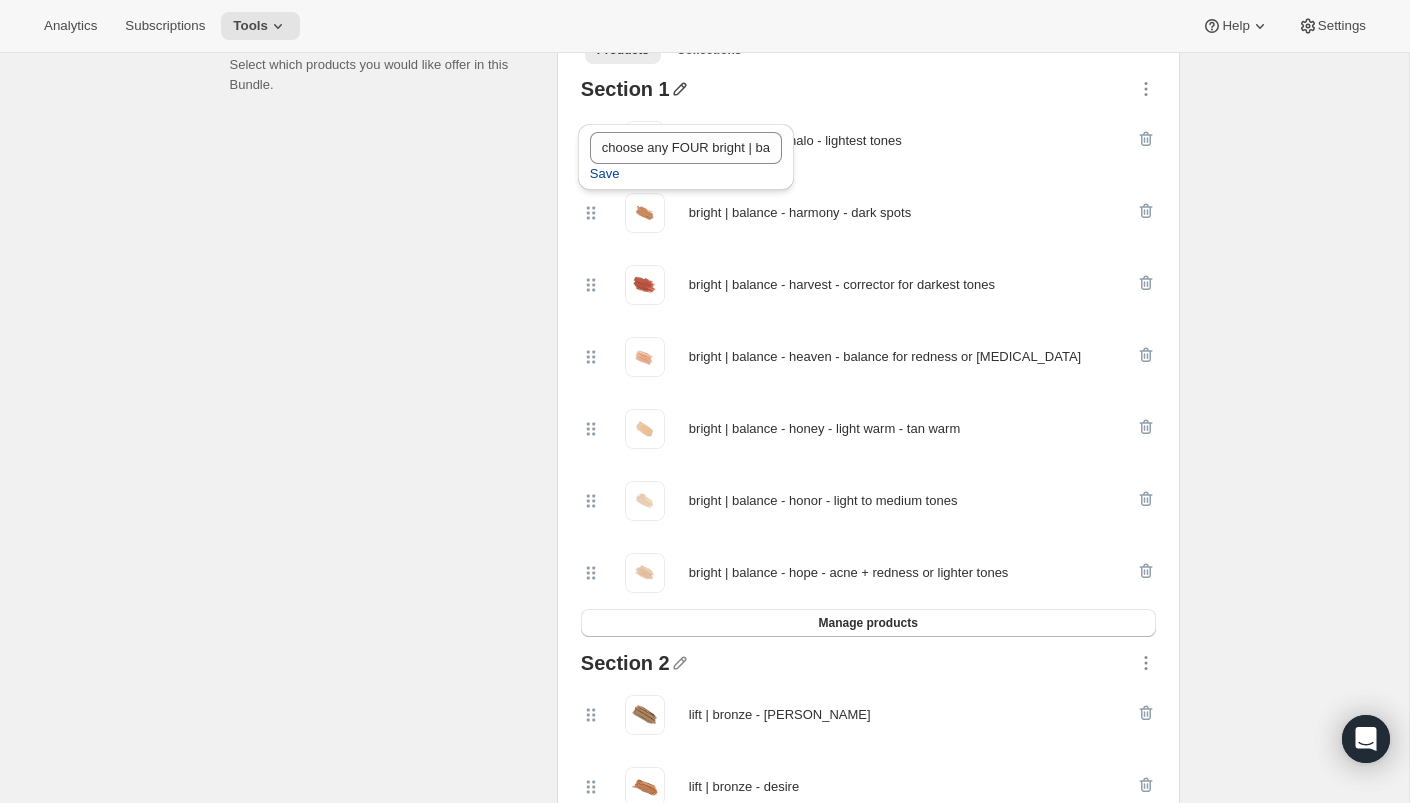 click on "Save" at bounding box center (605, 174) 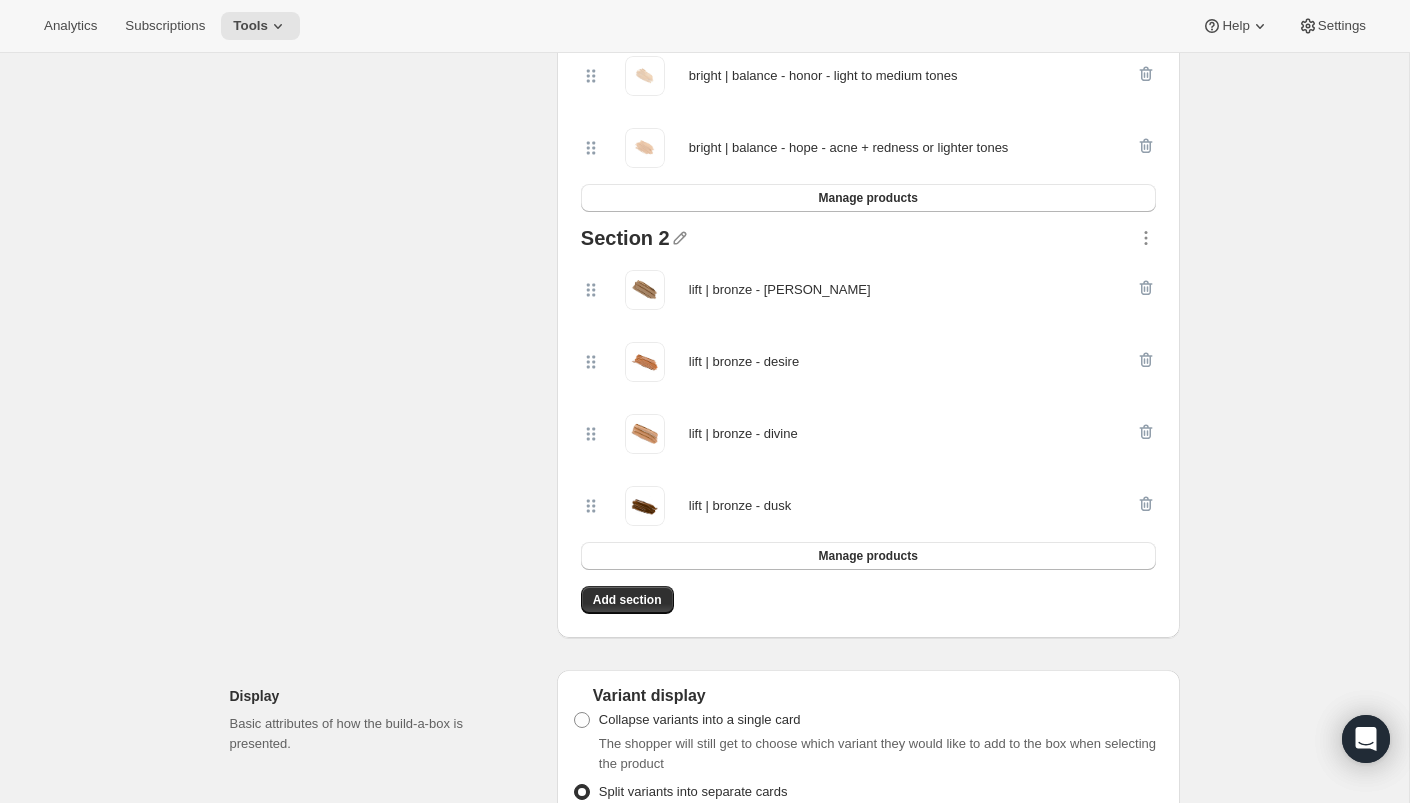 scroll, scrollTop: 1651, scrollLeft: 0, axis: vertical 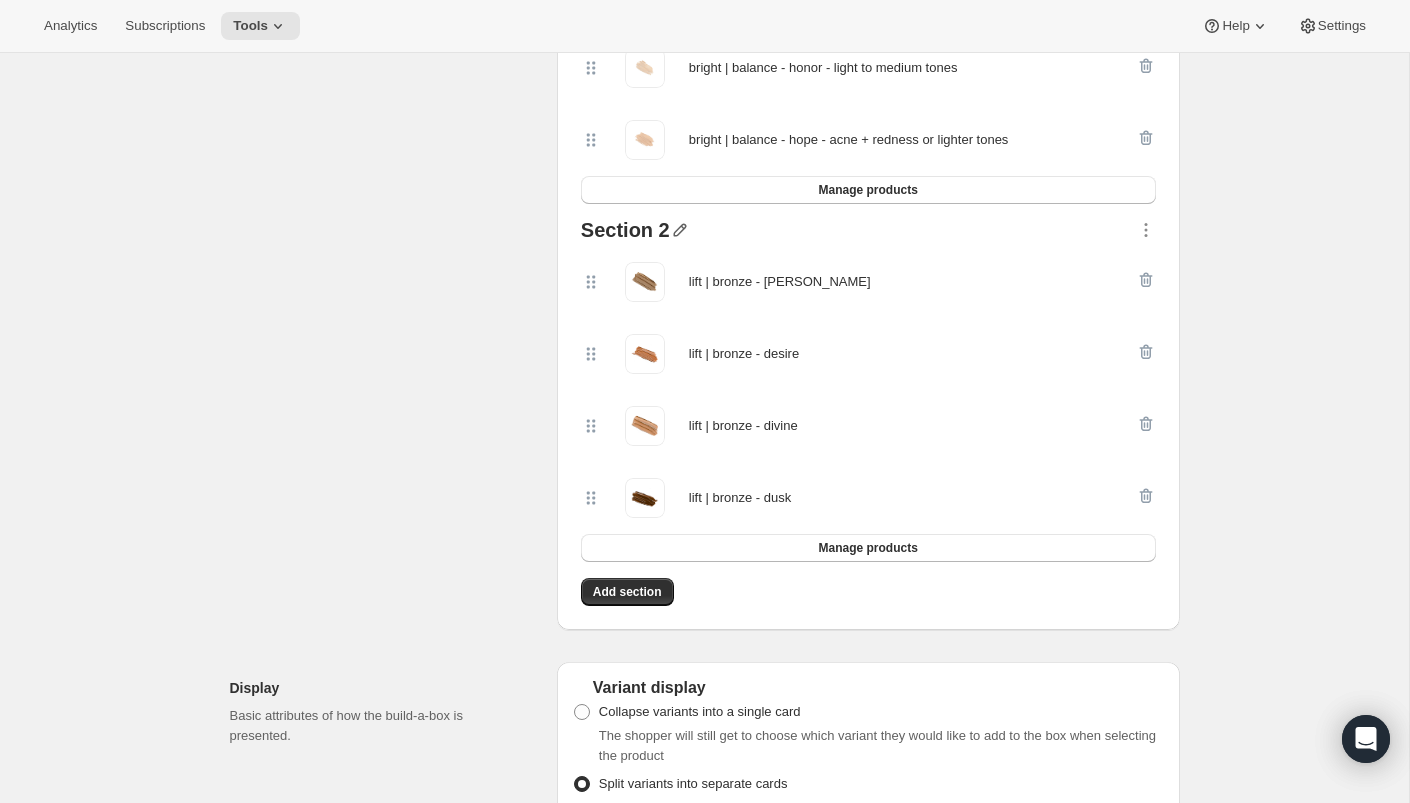 click 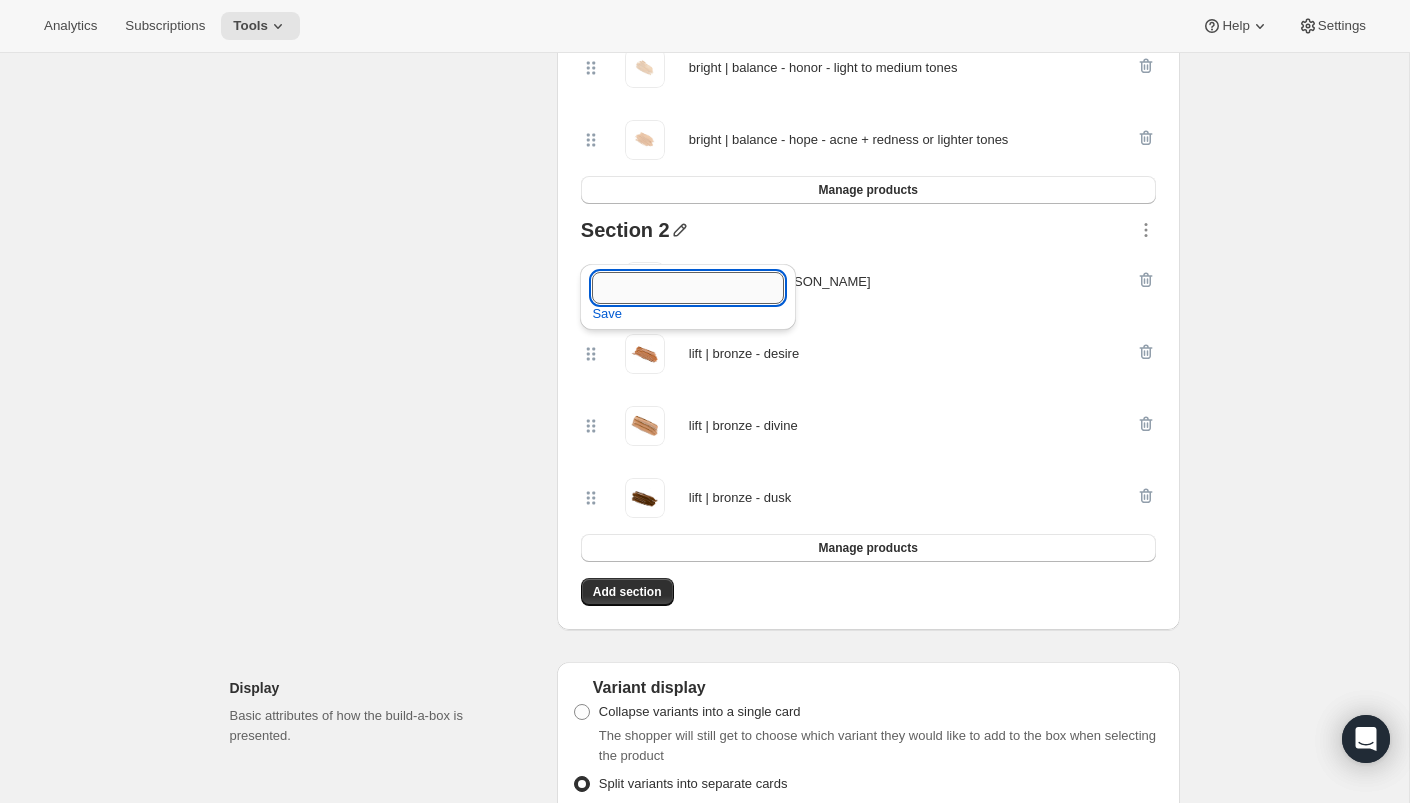 click at bounding box center (688, 288) 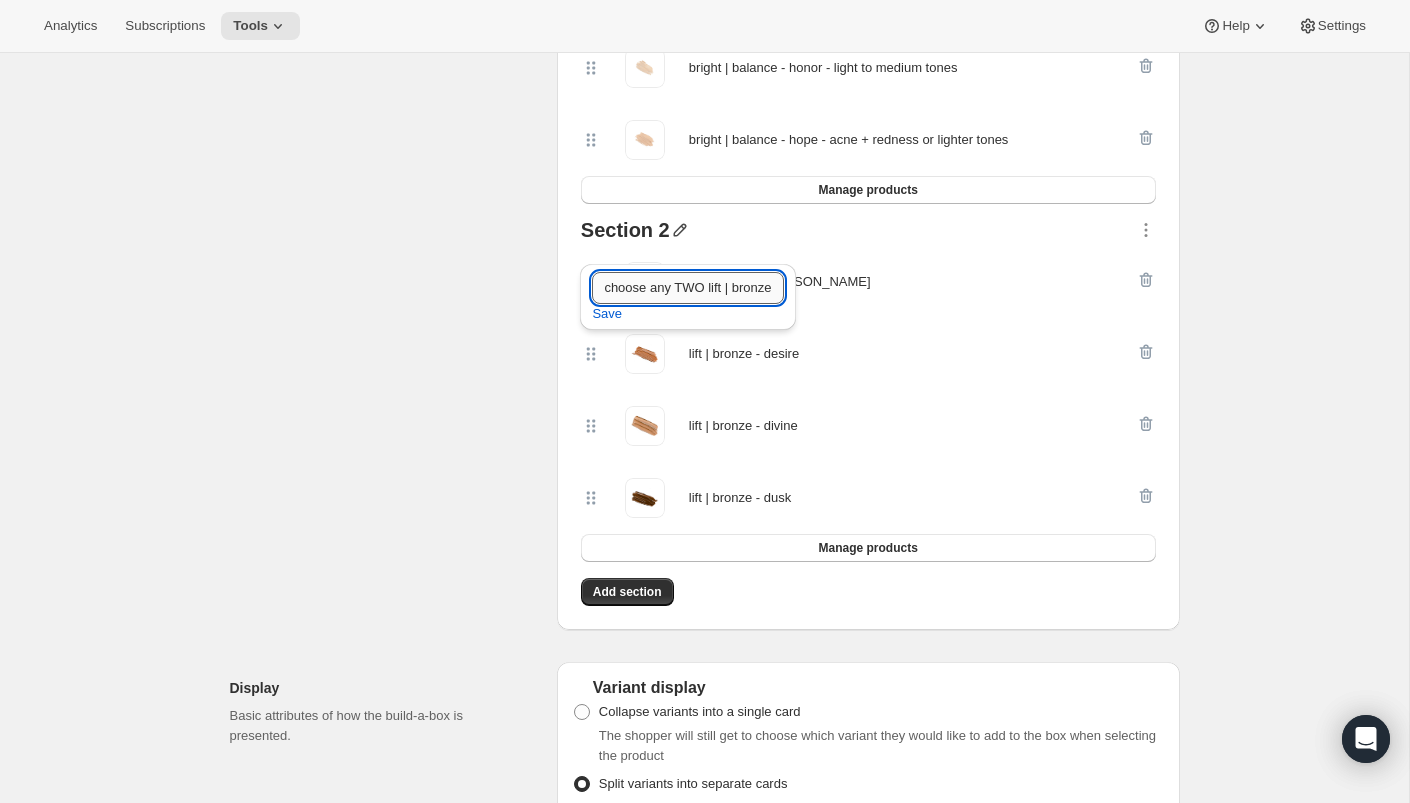 scroll, scrollTop: 0, scrollLeft: 30, axis: horizontal 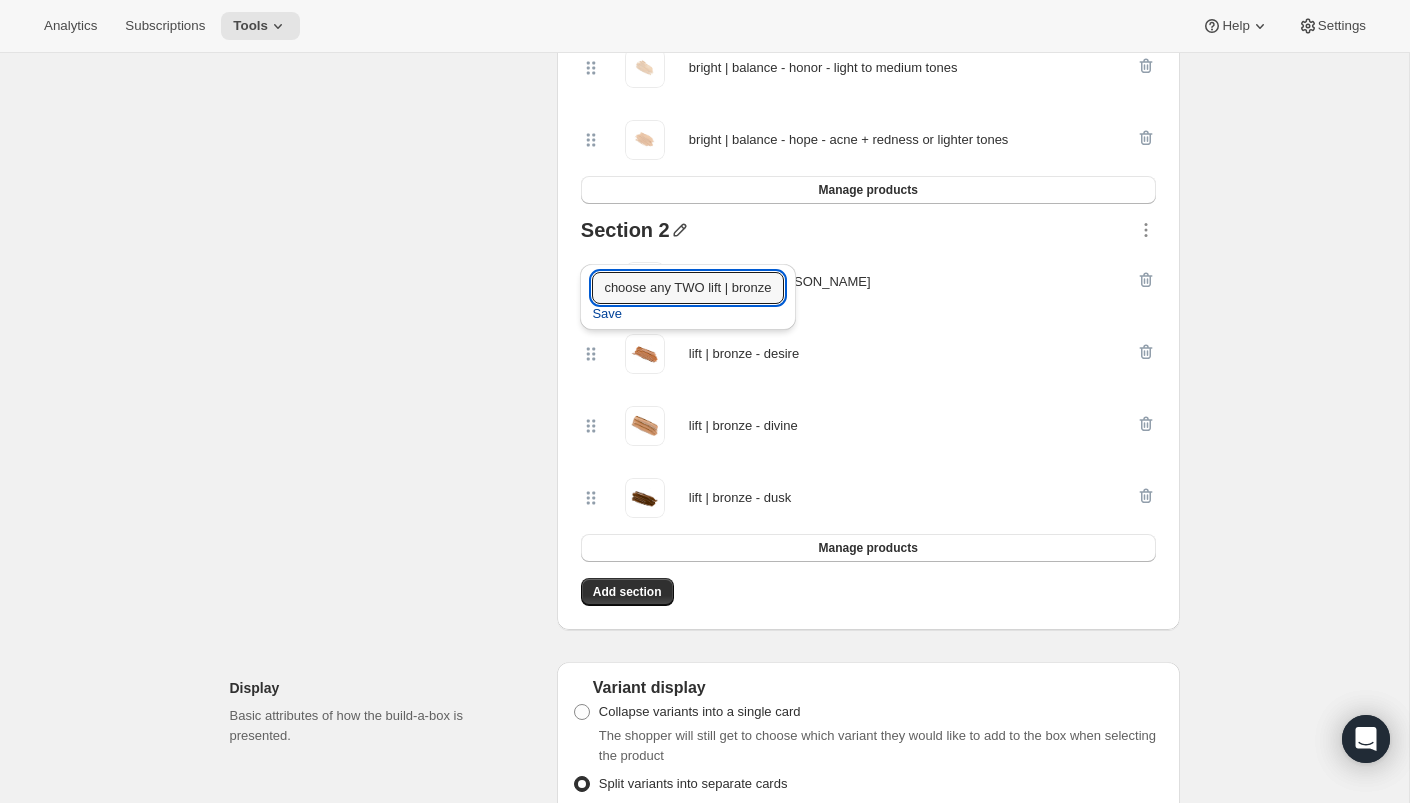 type on "choose any TWO lift | bronze" 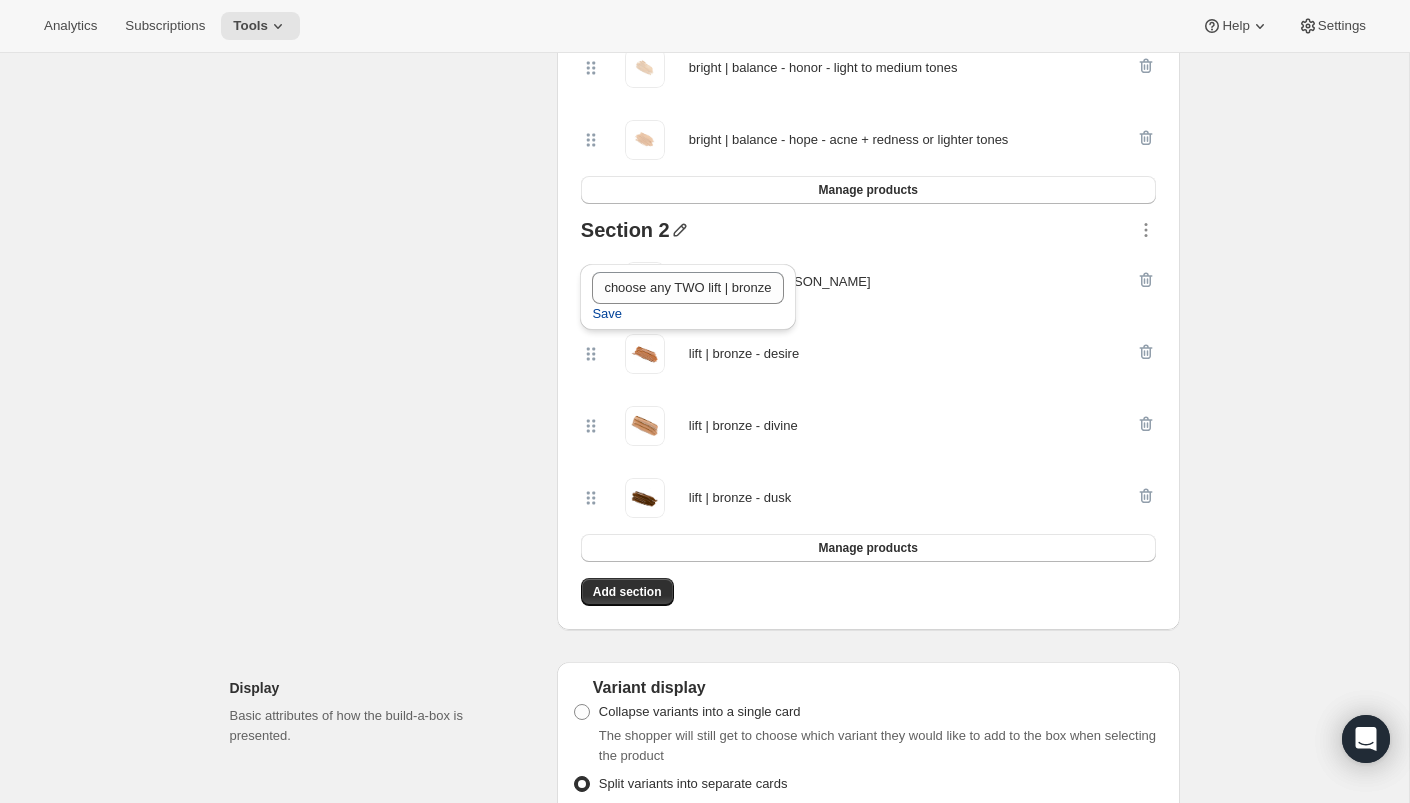 scroll, scrollTop: 0, scrollLeft: 0, axis: both 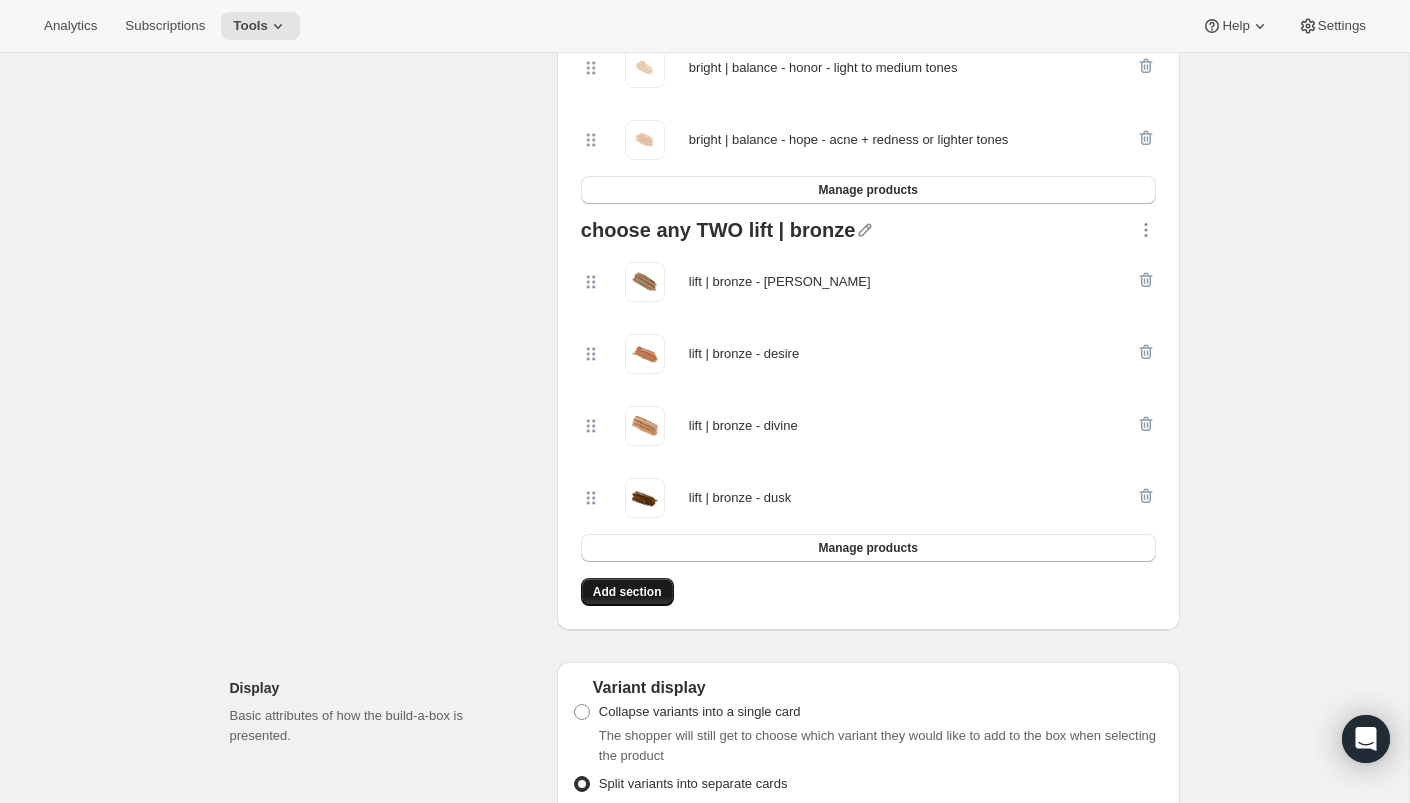 click on "Add section" at bounding box center (627, 592) 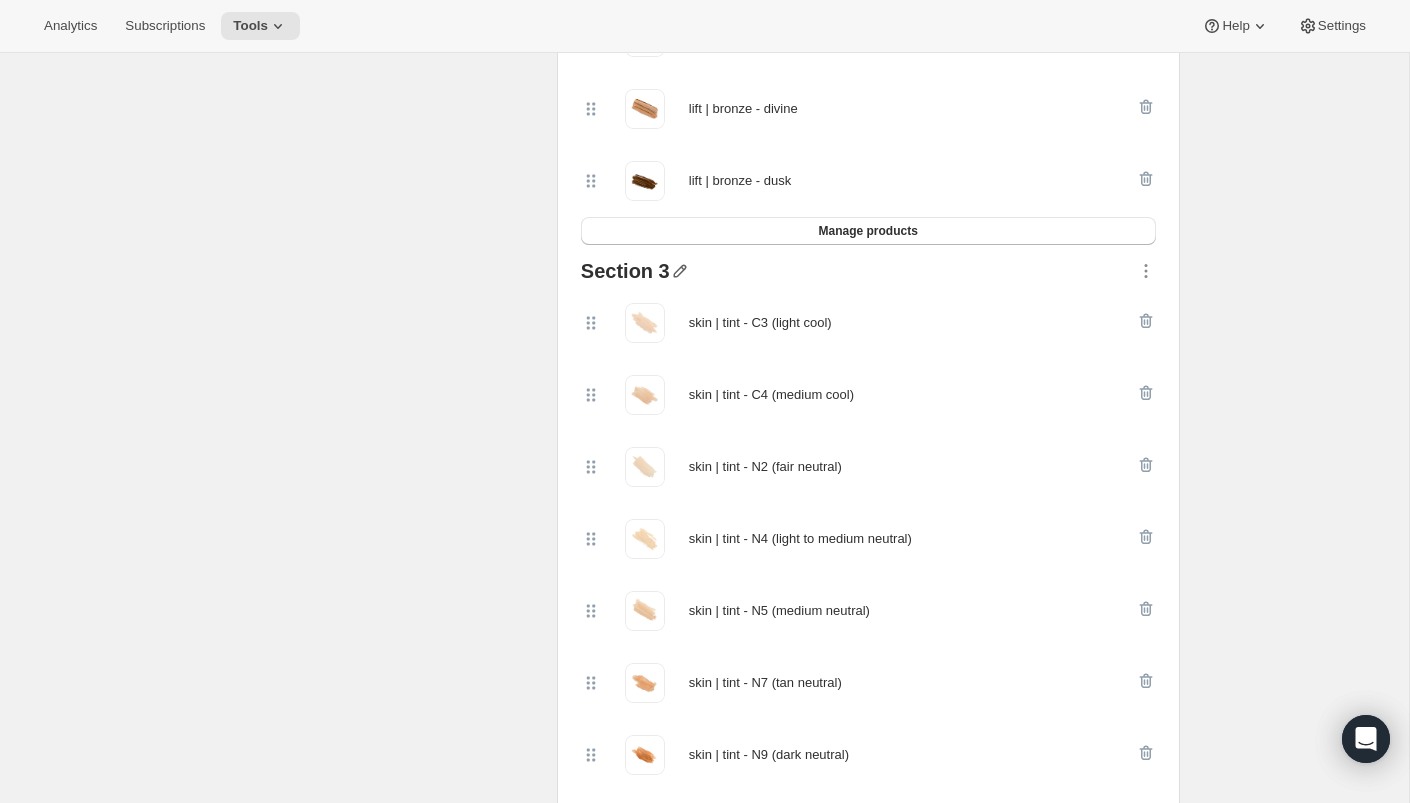 scroll, scrollTop: 1971, scrollLeft: 0, axis: vertical 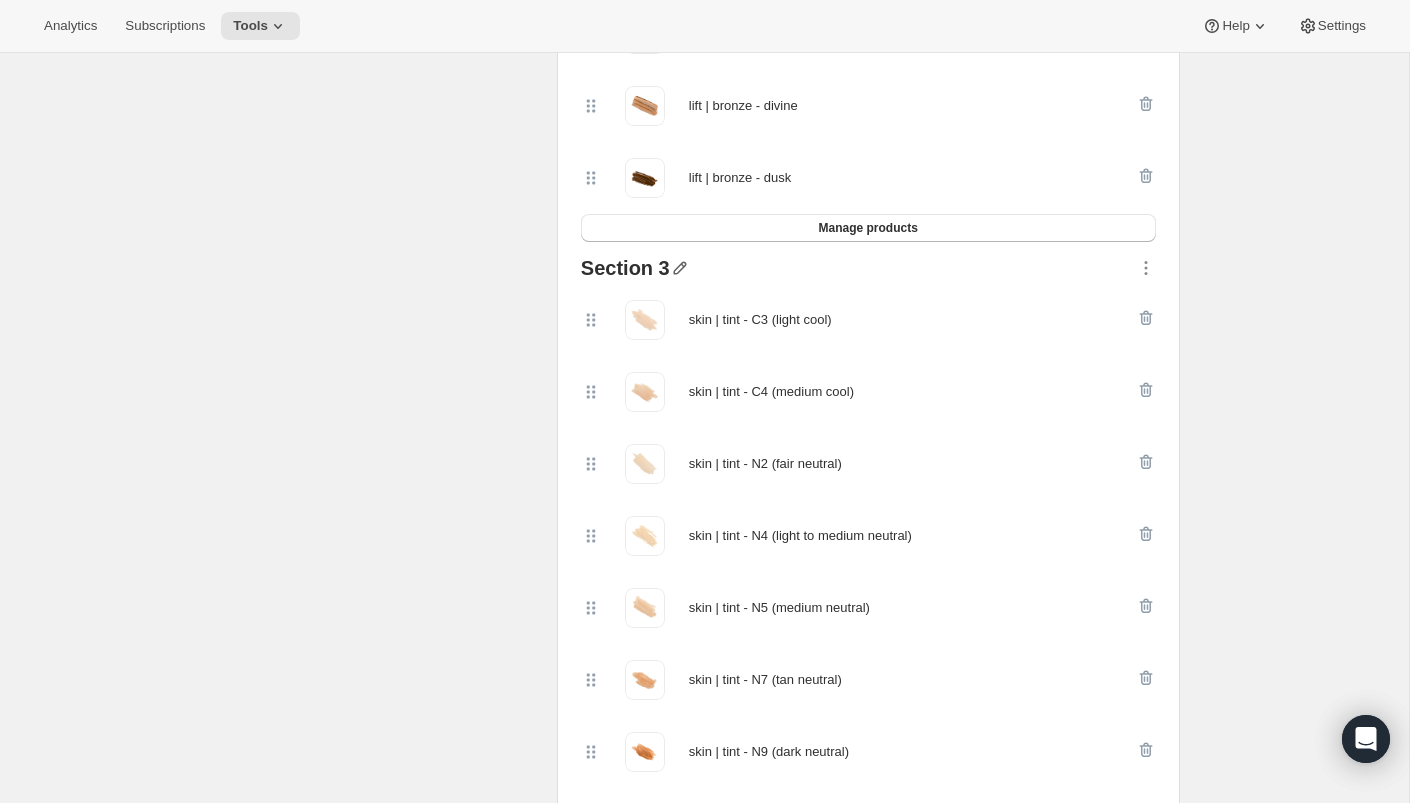 click 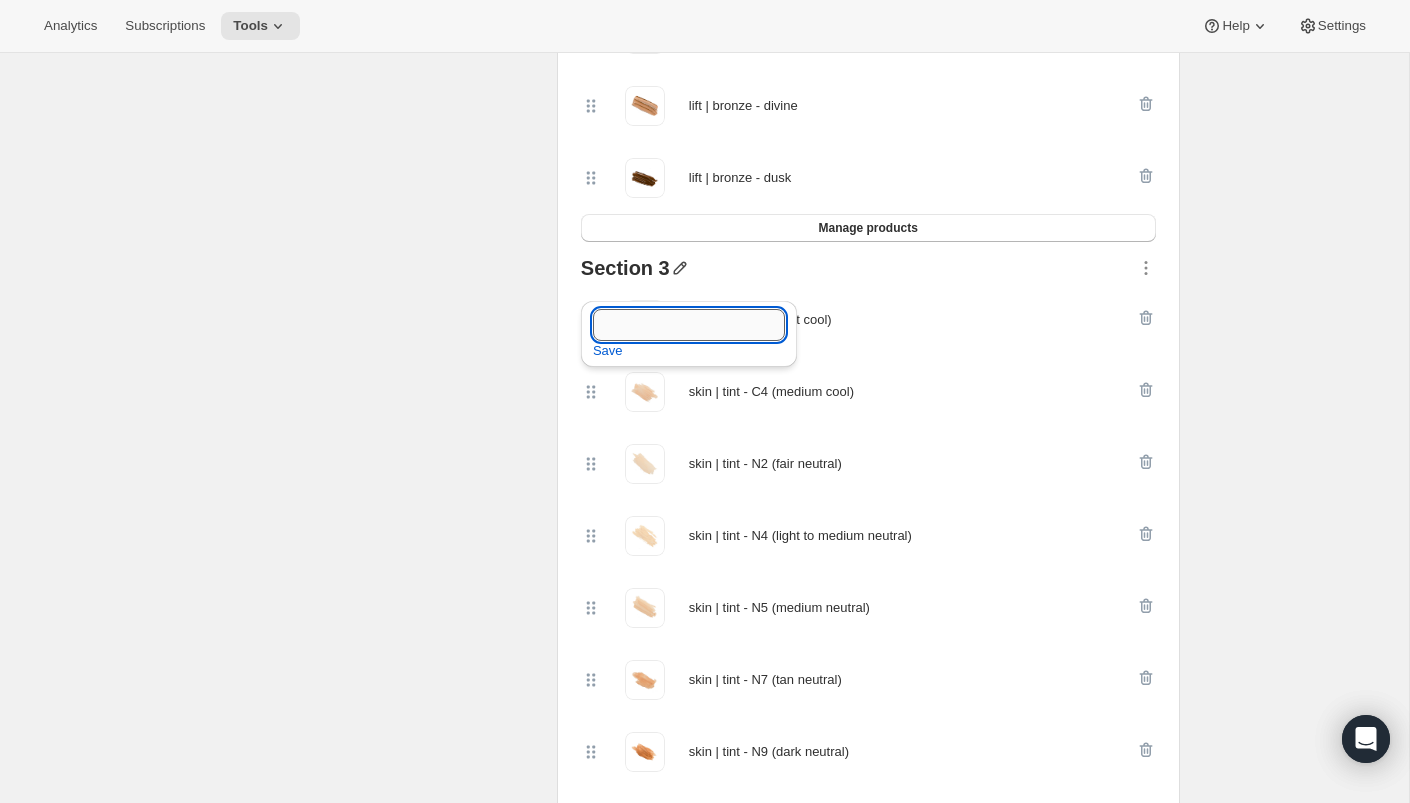 click at bounding box center (689, 325) 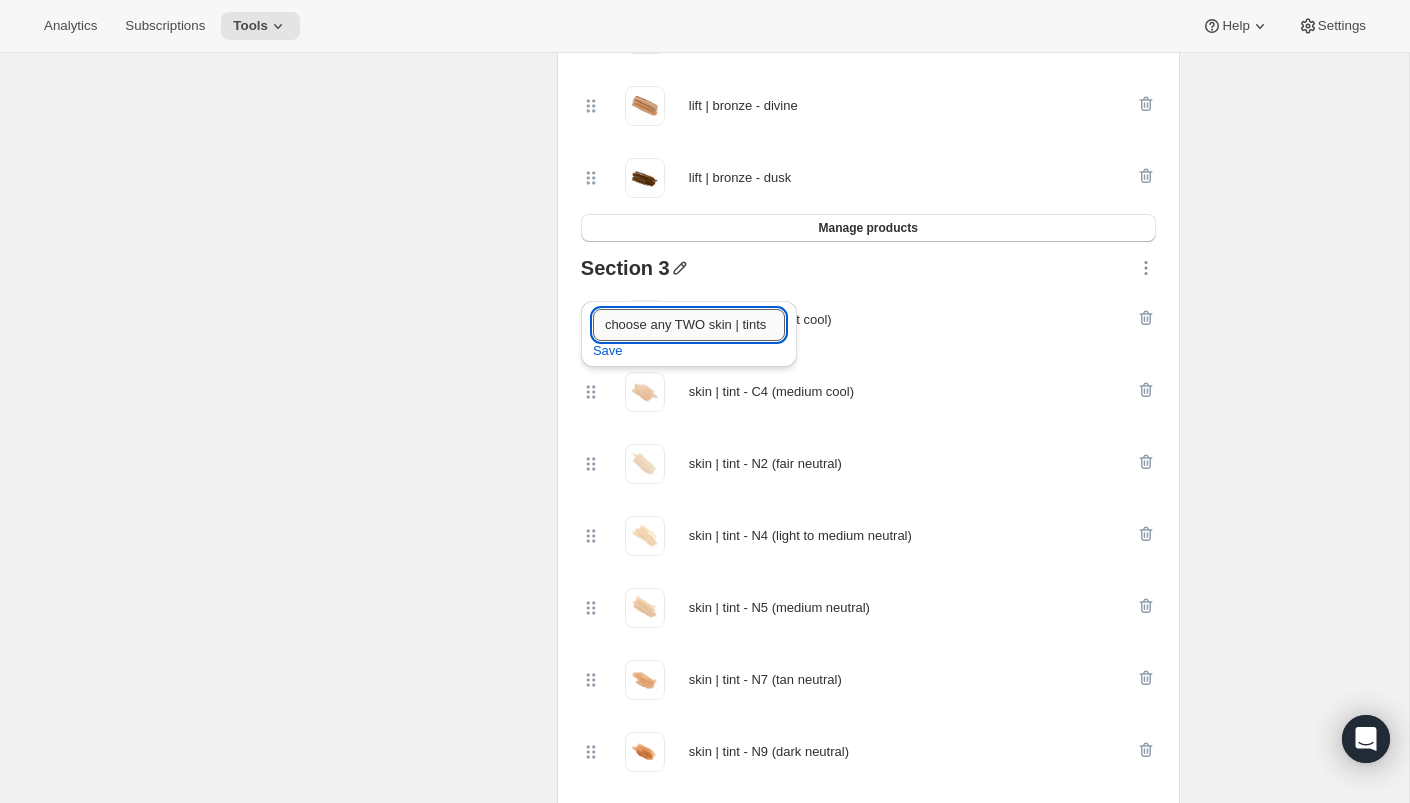scroll, scrollTop: 0, scrollLeft: 23, axis: horizontal 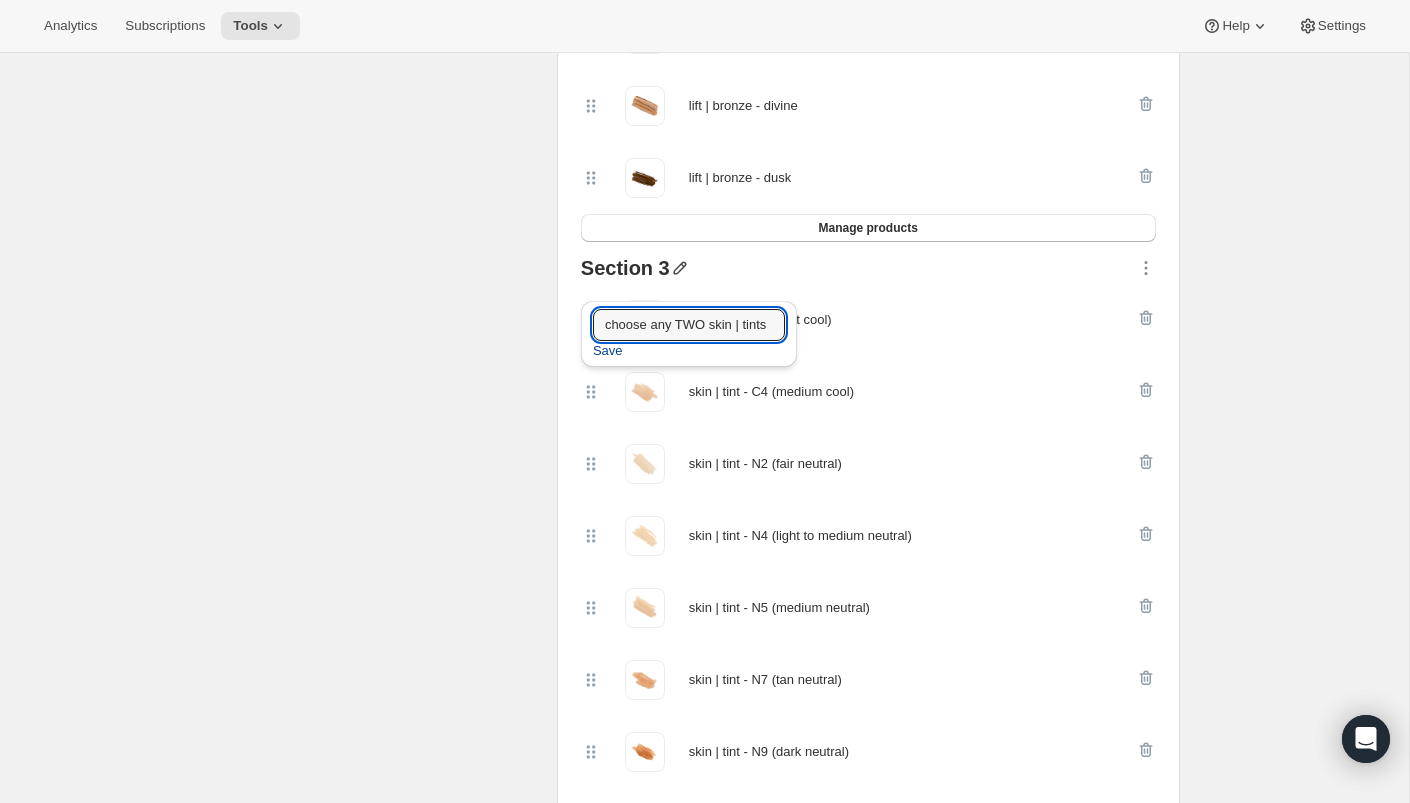 type on "choose any TWO skin | tints" 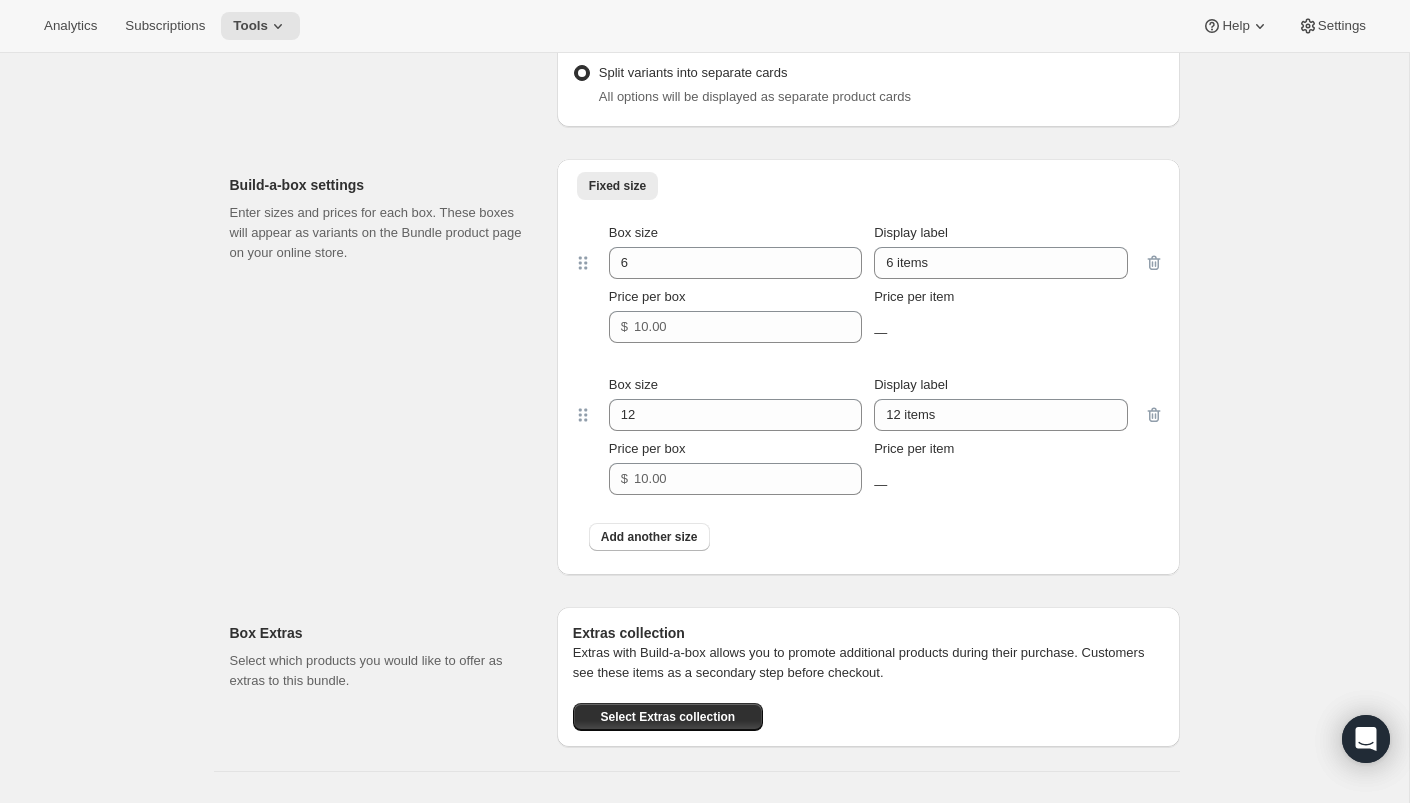 scroll, scrollTop: 3154, scrollLeft: 0, axis: vertical 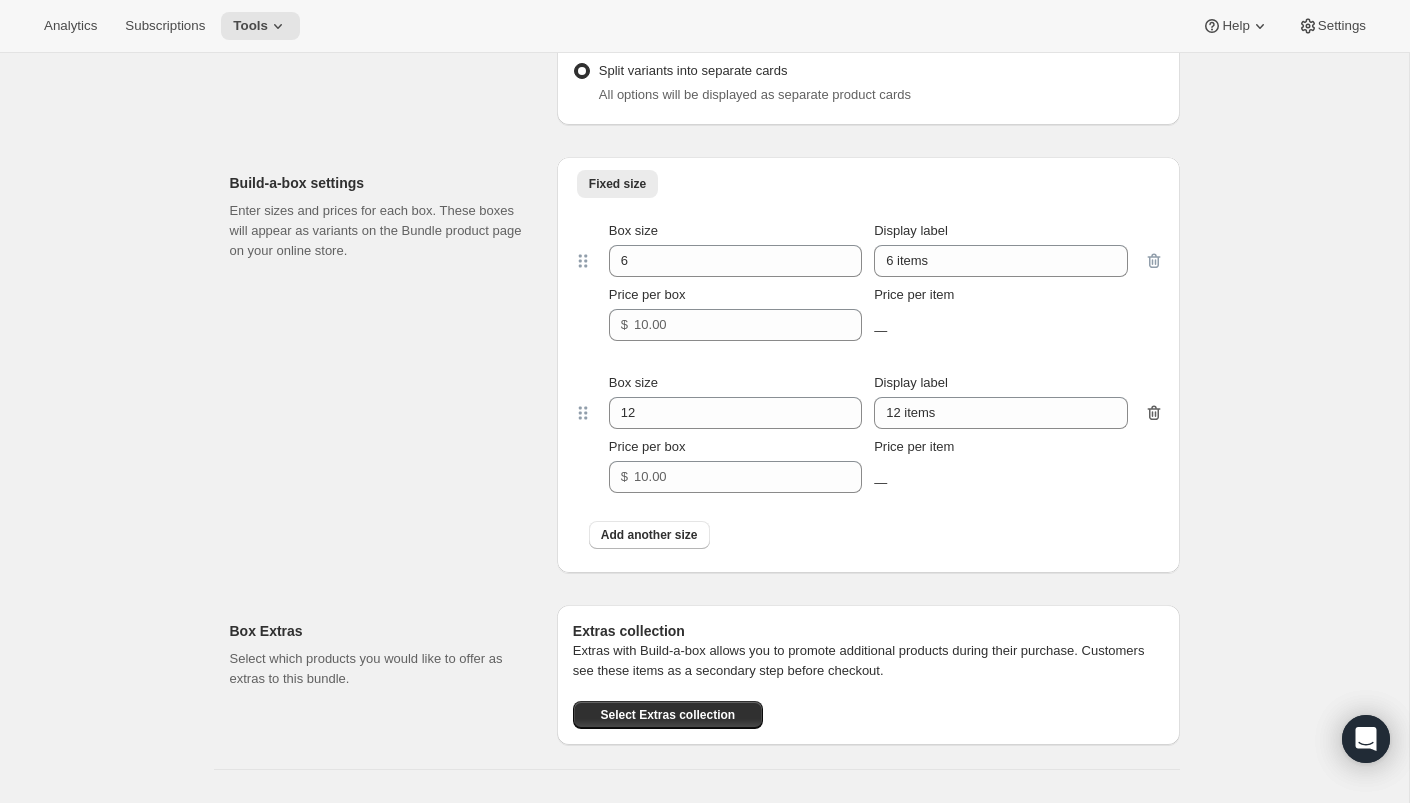 click 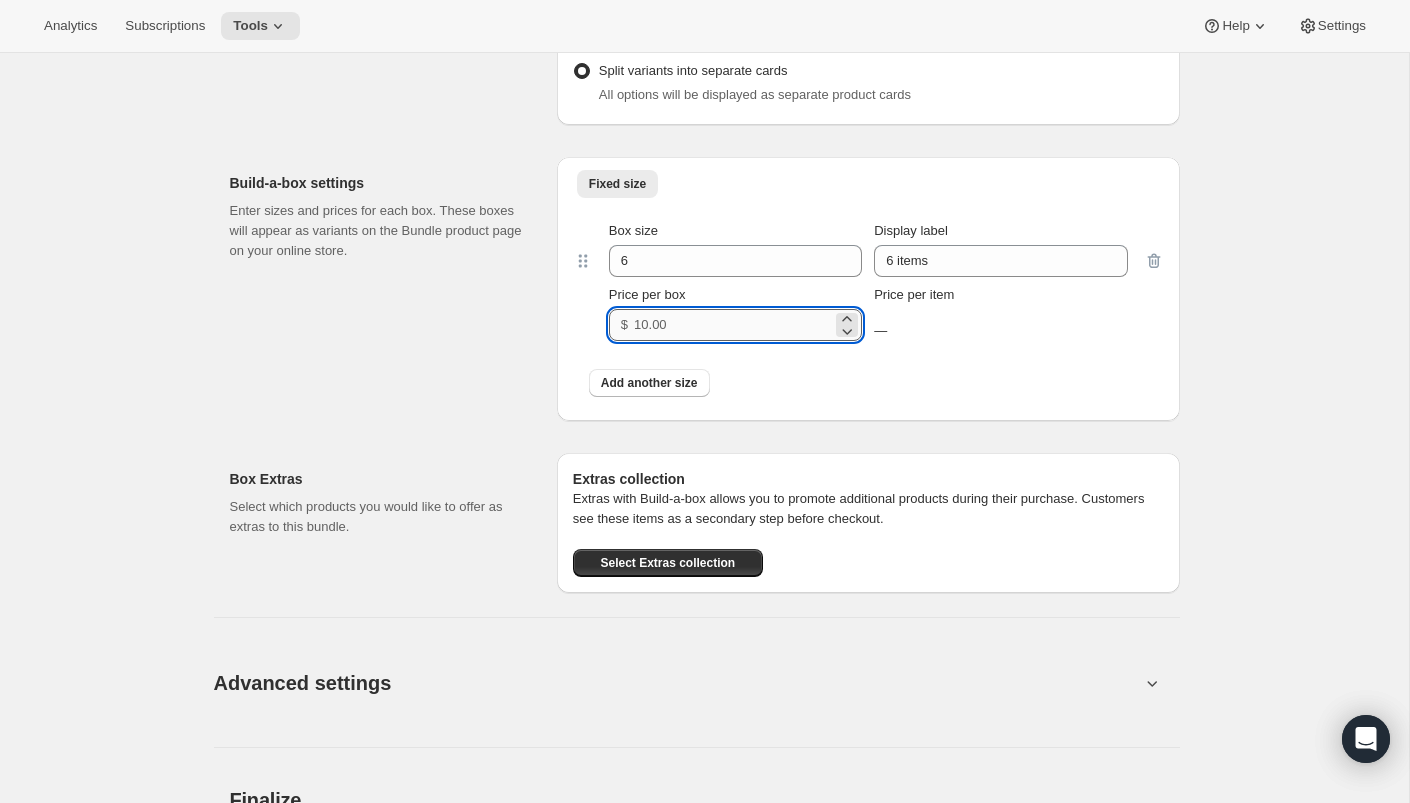click on "Price per box" at bounding box center (733, 325) 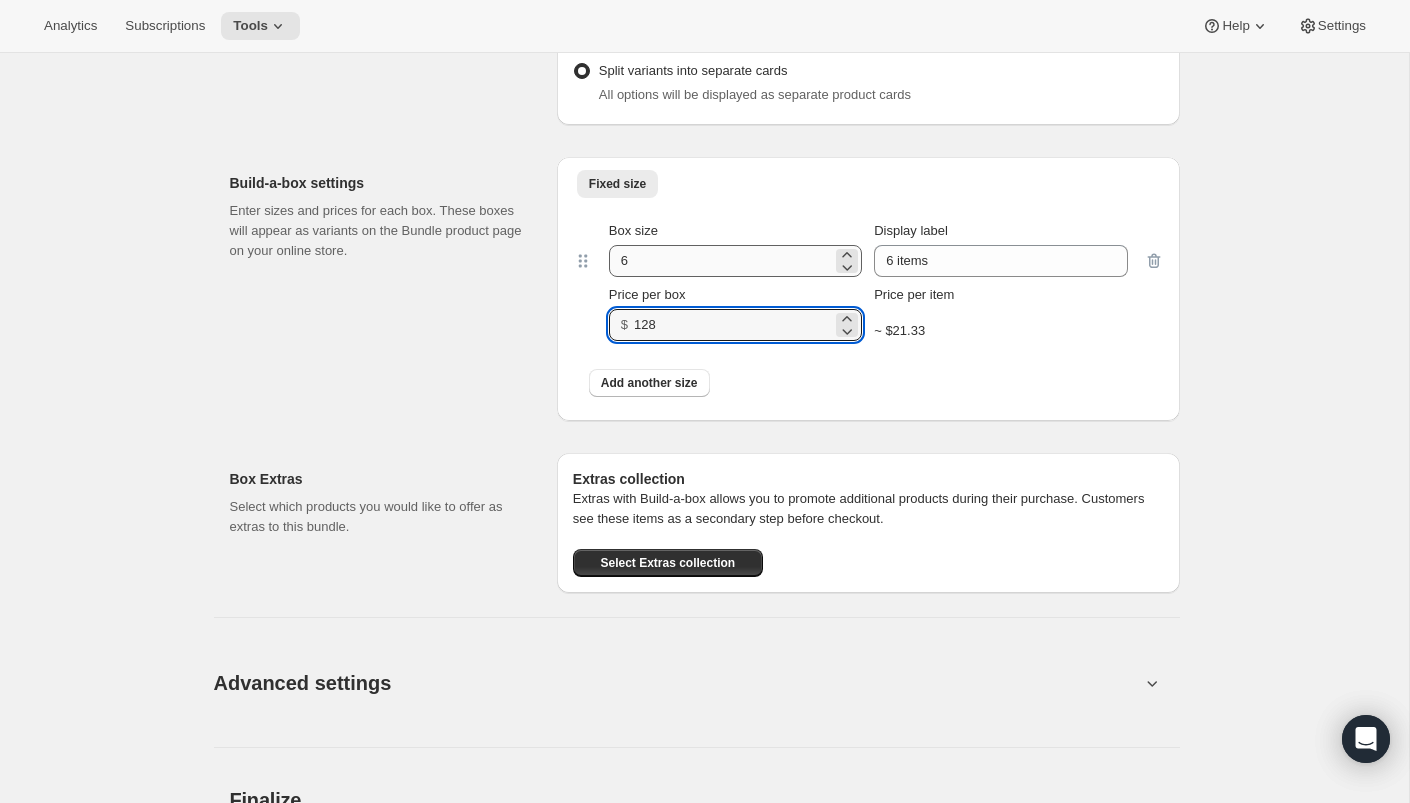 type on "128" 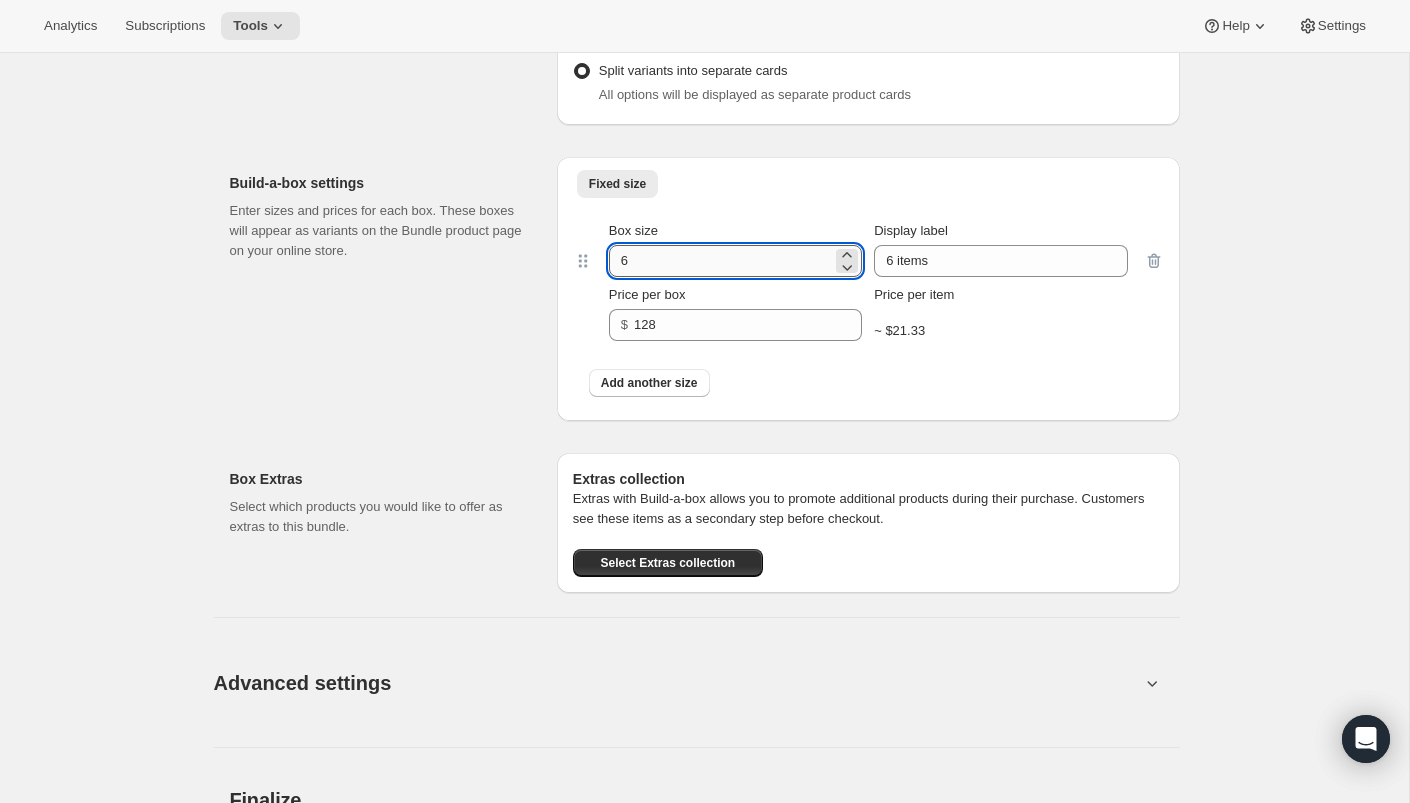 click on "6" at bounding box center [720, 261] 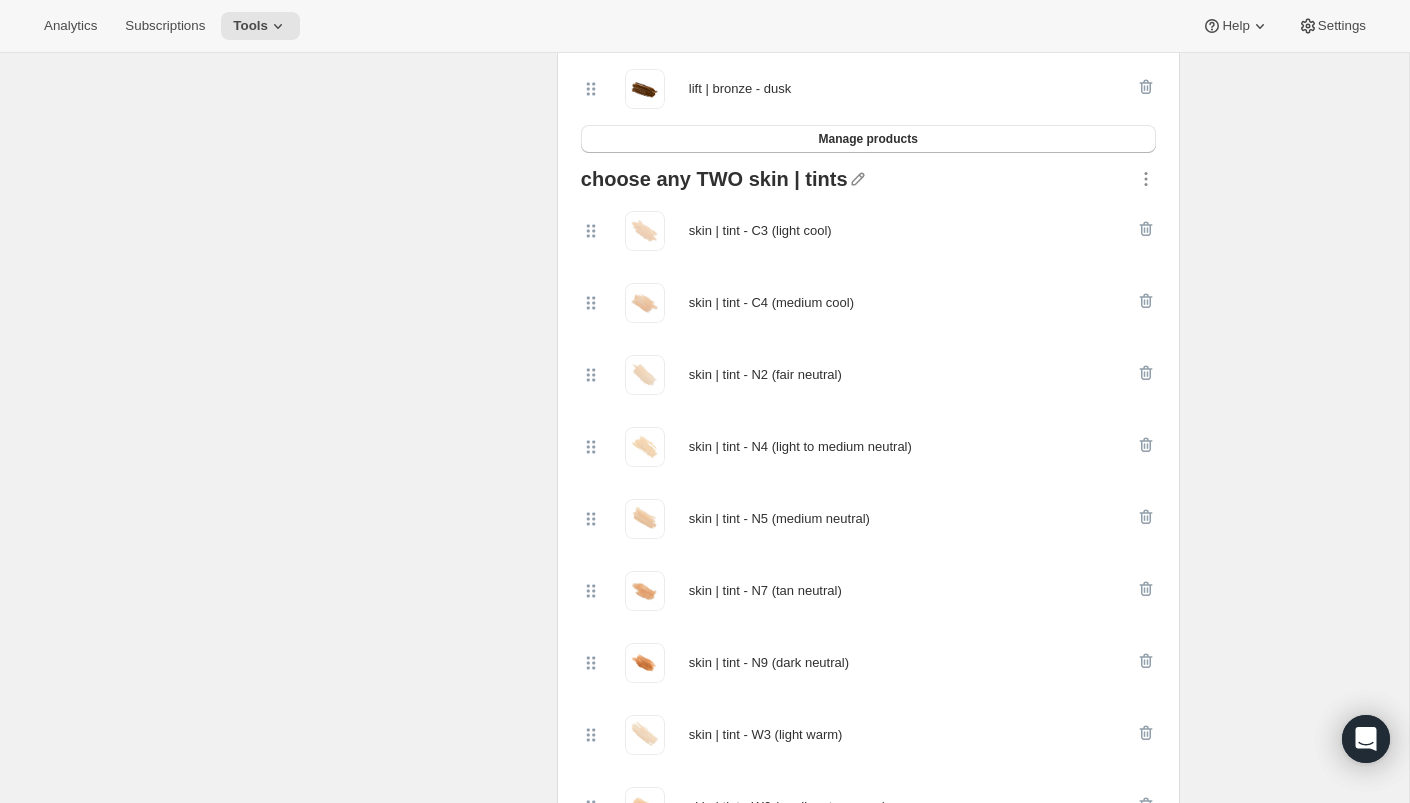 scroll, scrollTop: 2044, scrollLeft: 0, axis: vertical 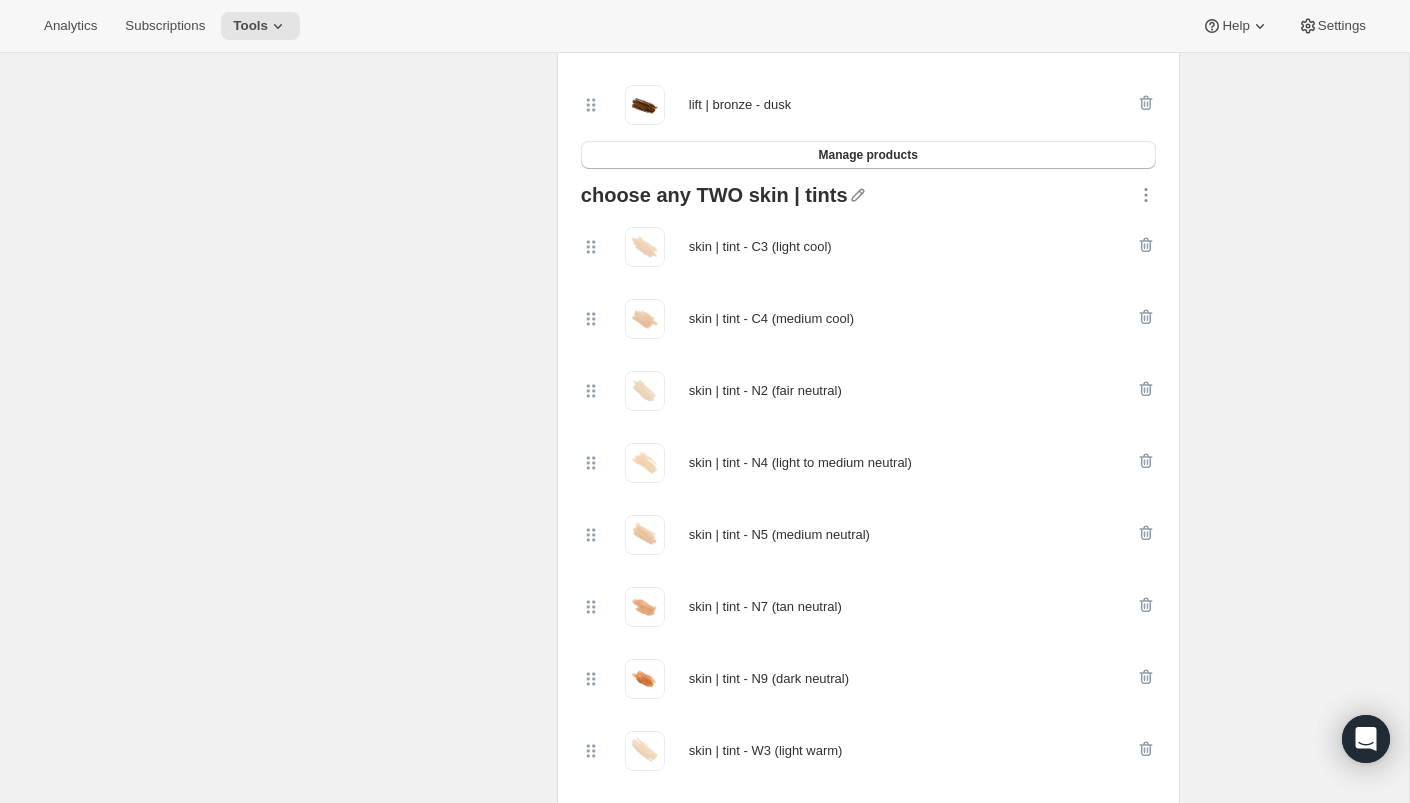 click on "choose any TWO skin | tints" at bounding box center [714, 198] 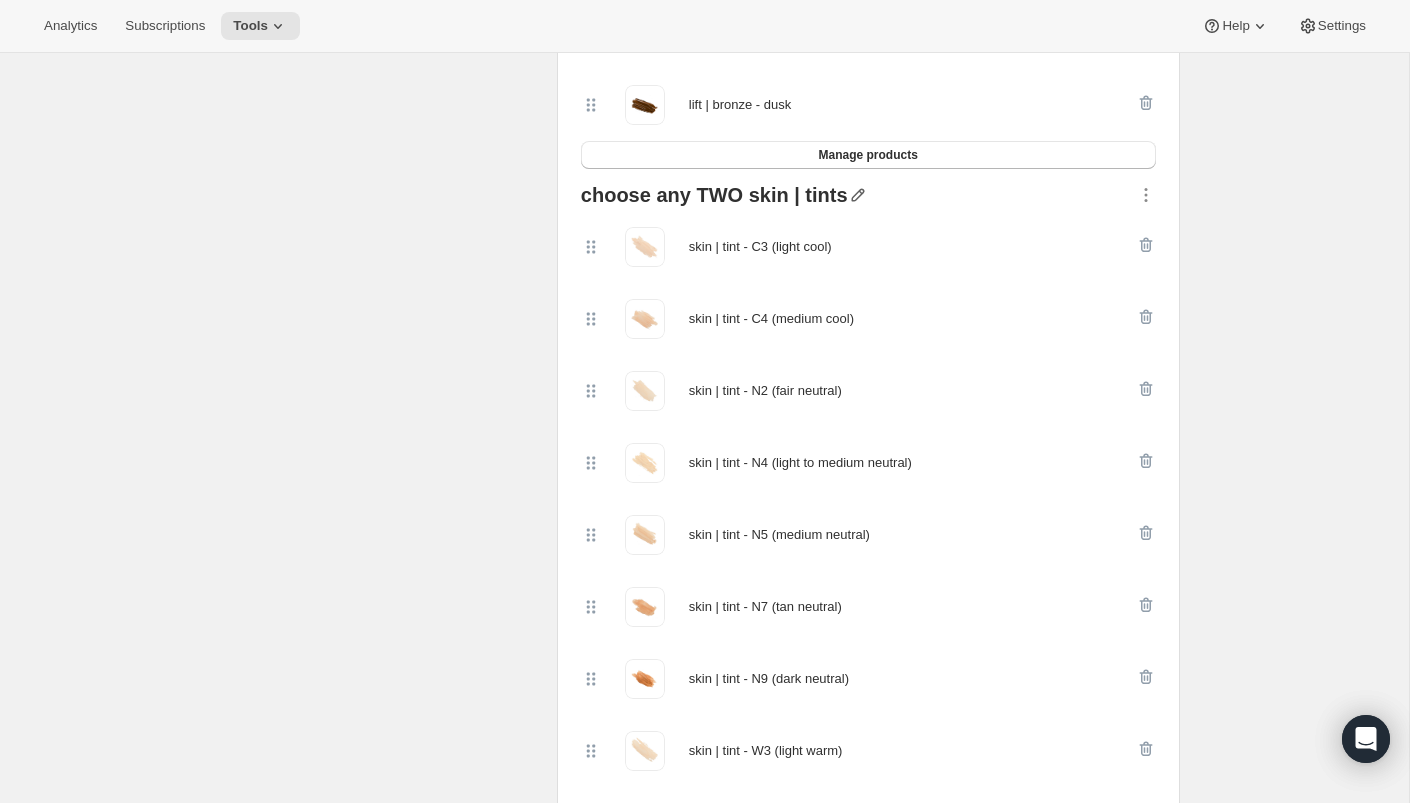 click 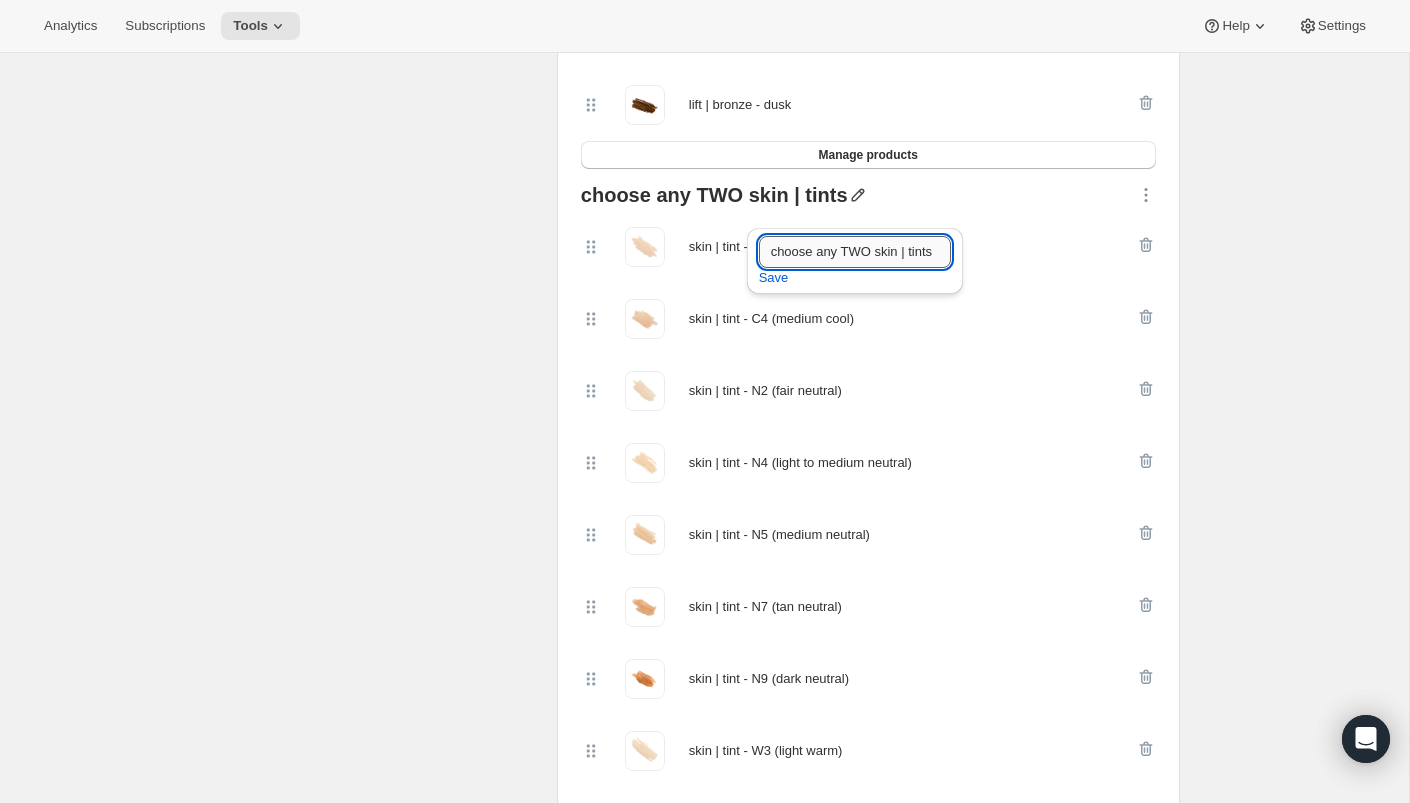 drag, startPoint x: 876, startPoint y: 251, endPoint x: 843, endPoint y: 244, distance: 33.734257 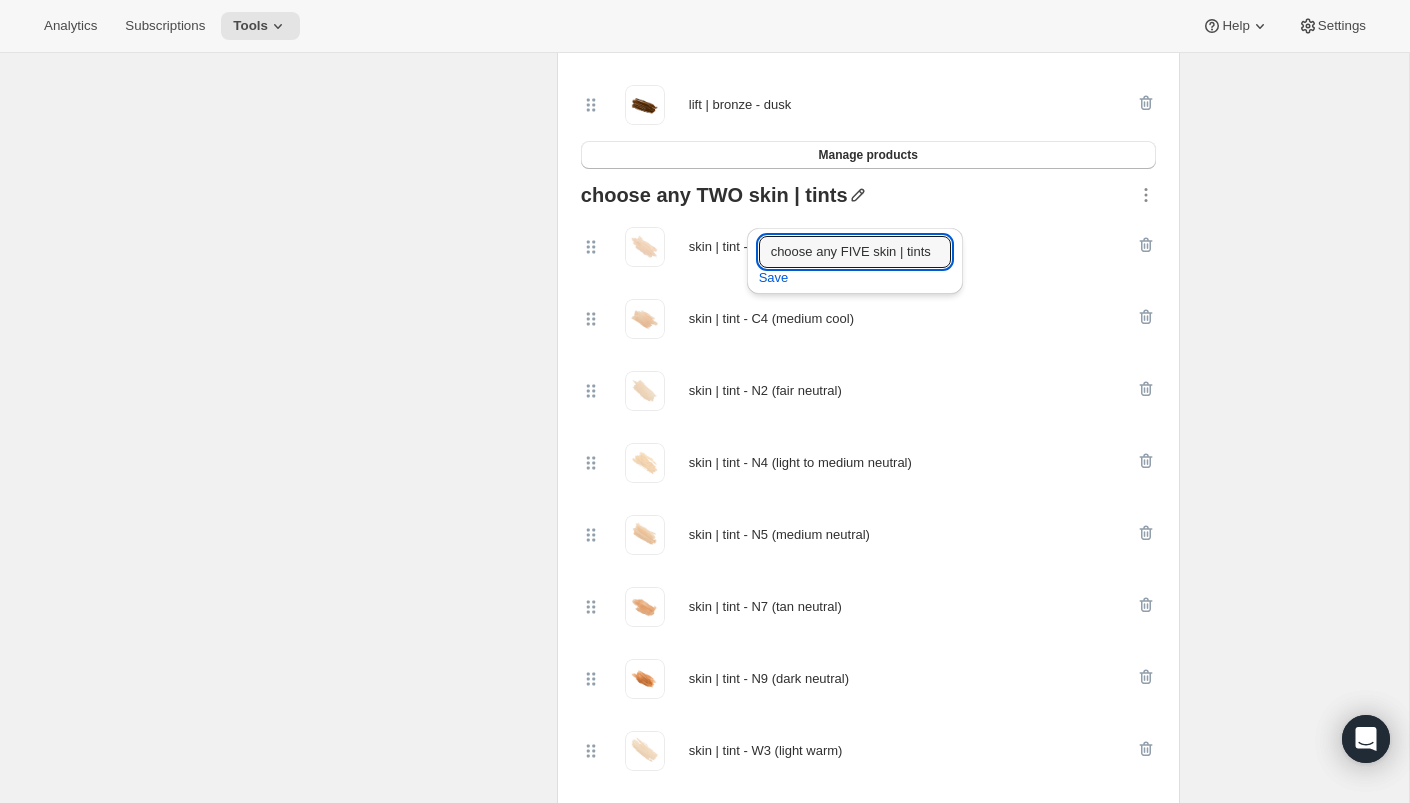 type on "choose any FIVE skin | tints" 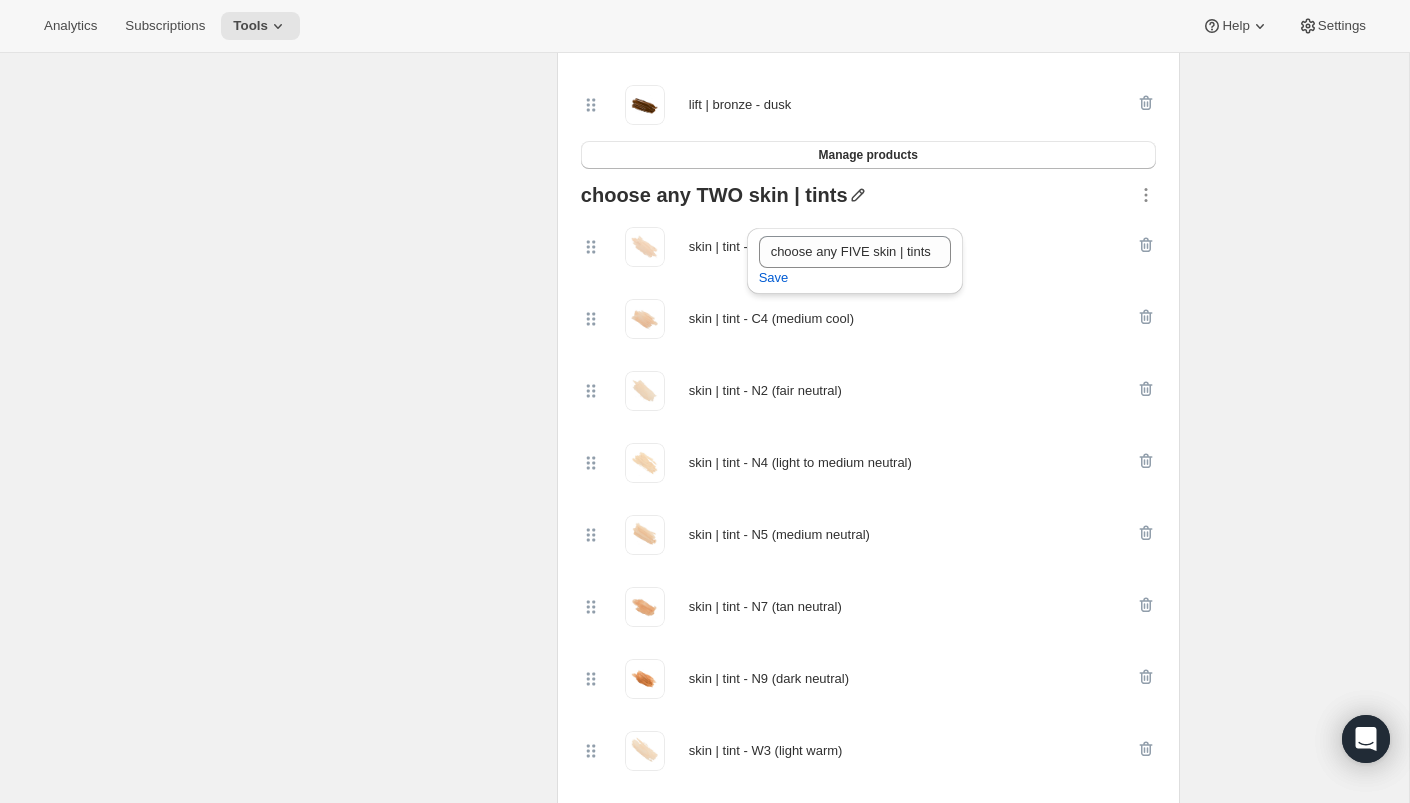 click on "Select products Select which products you would like offer in this Bundle." at bounding box center (385, 106) 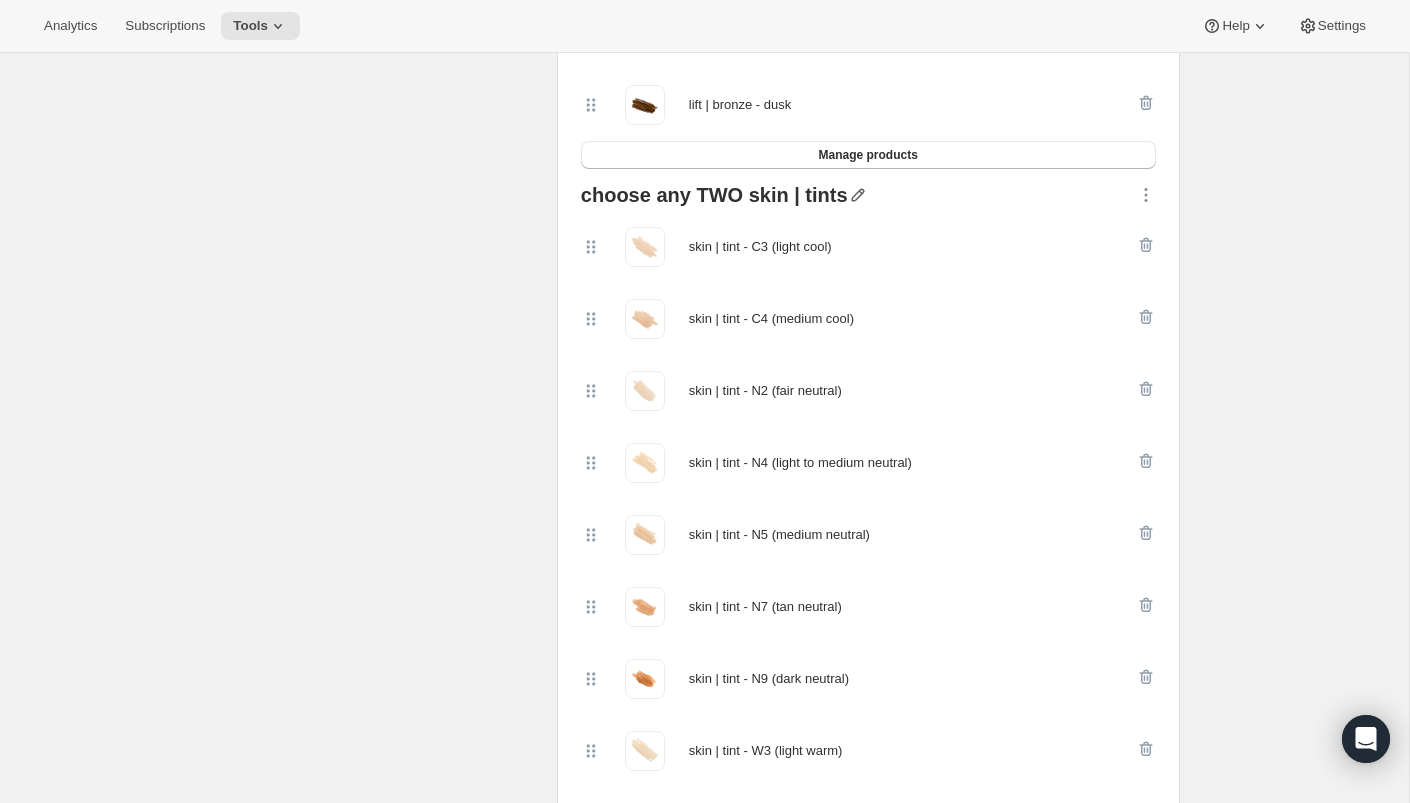 click 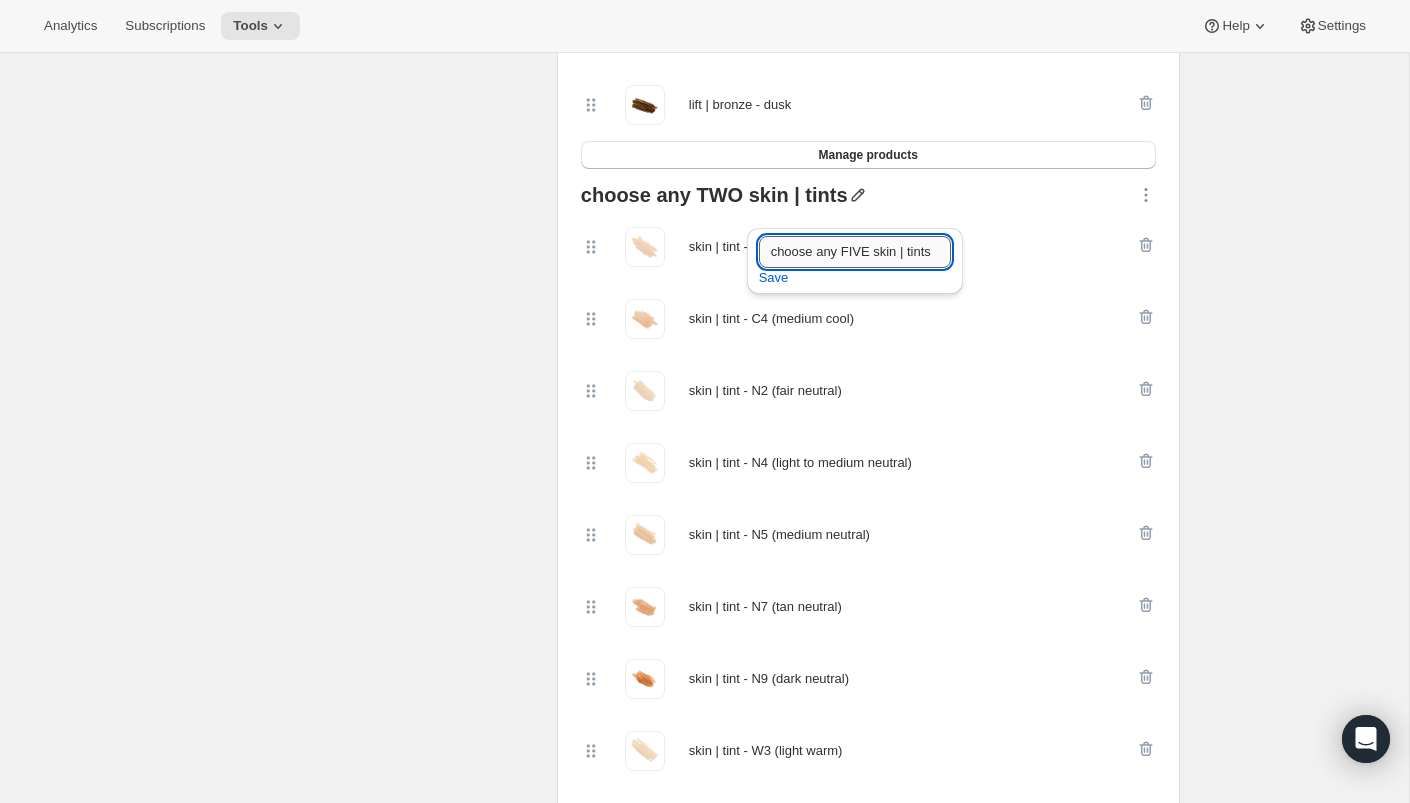 click on "choose any FIVE skin | tints" at bounding box center [855, 252] 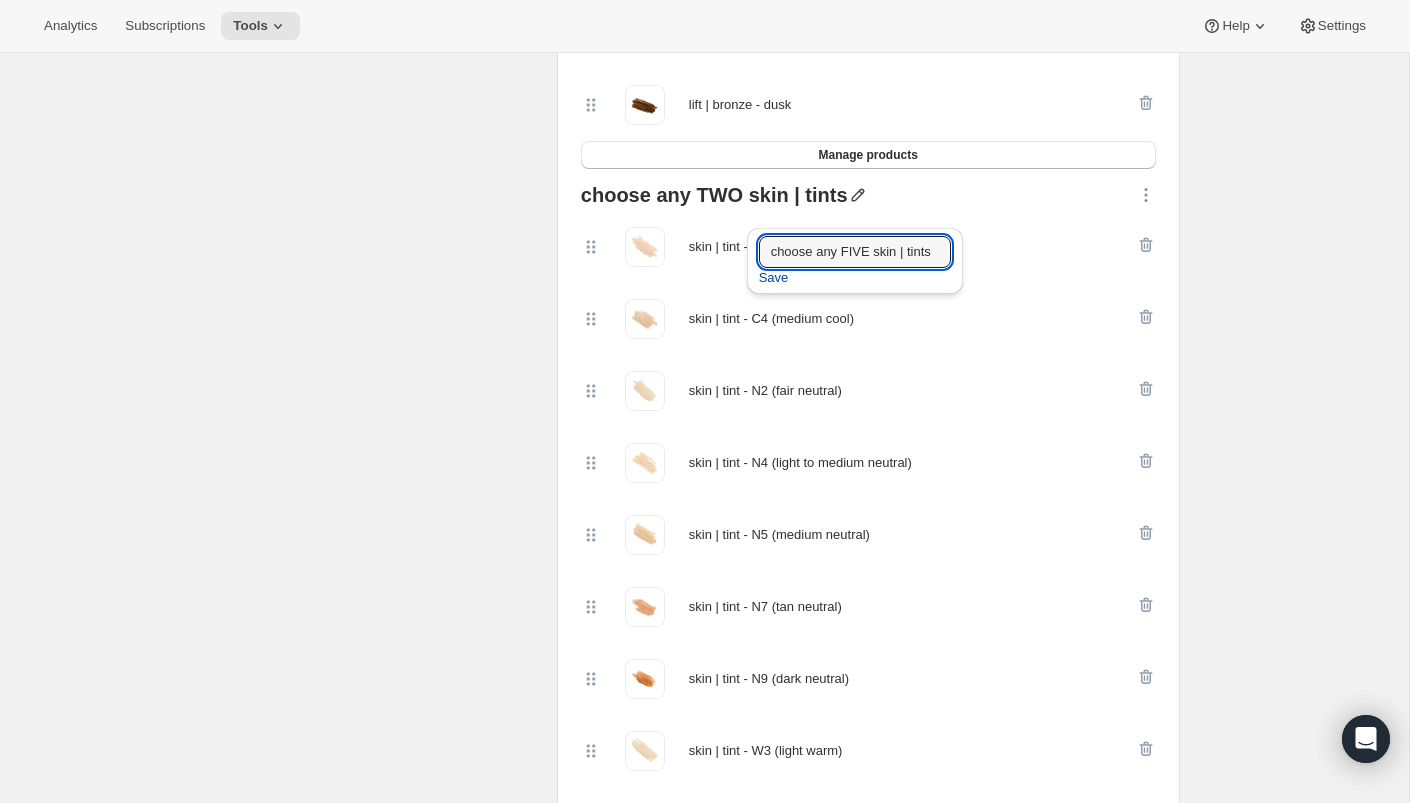 click on "Save" at bounding box center [774, 278] 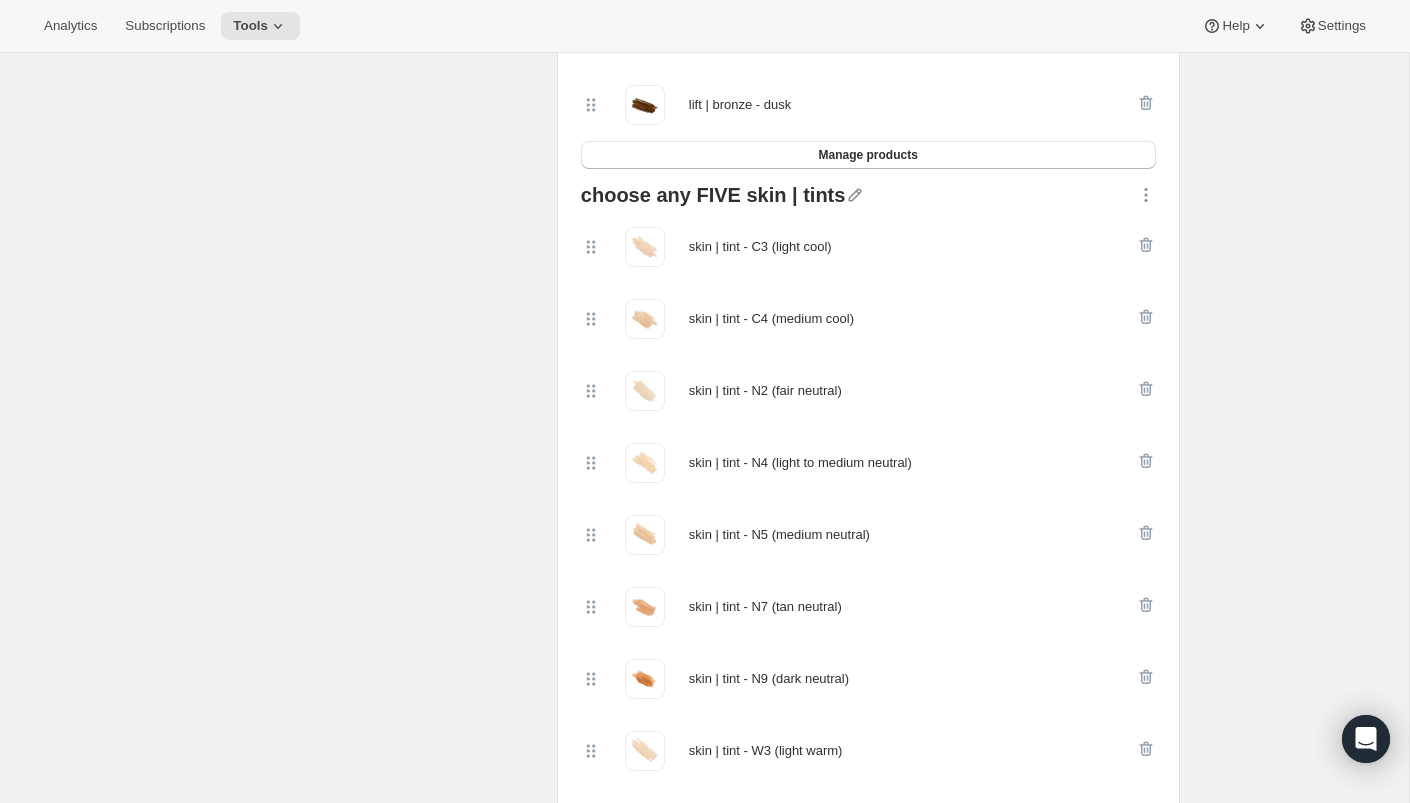 click on "Select products Select which products you would like offer in this Bundle." at bounding box center (385, 106) 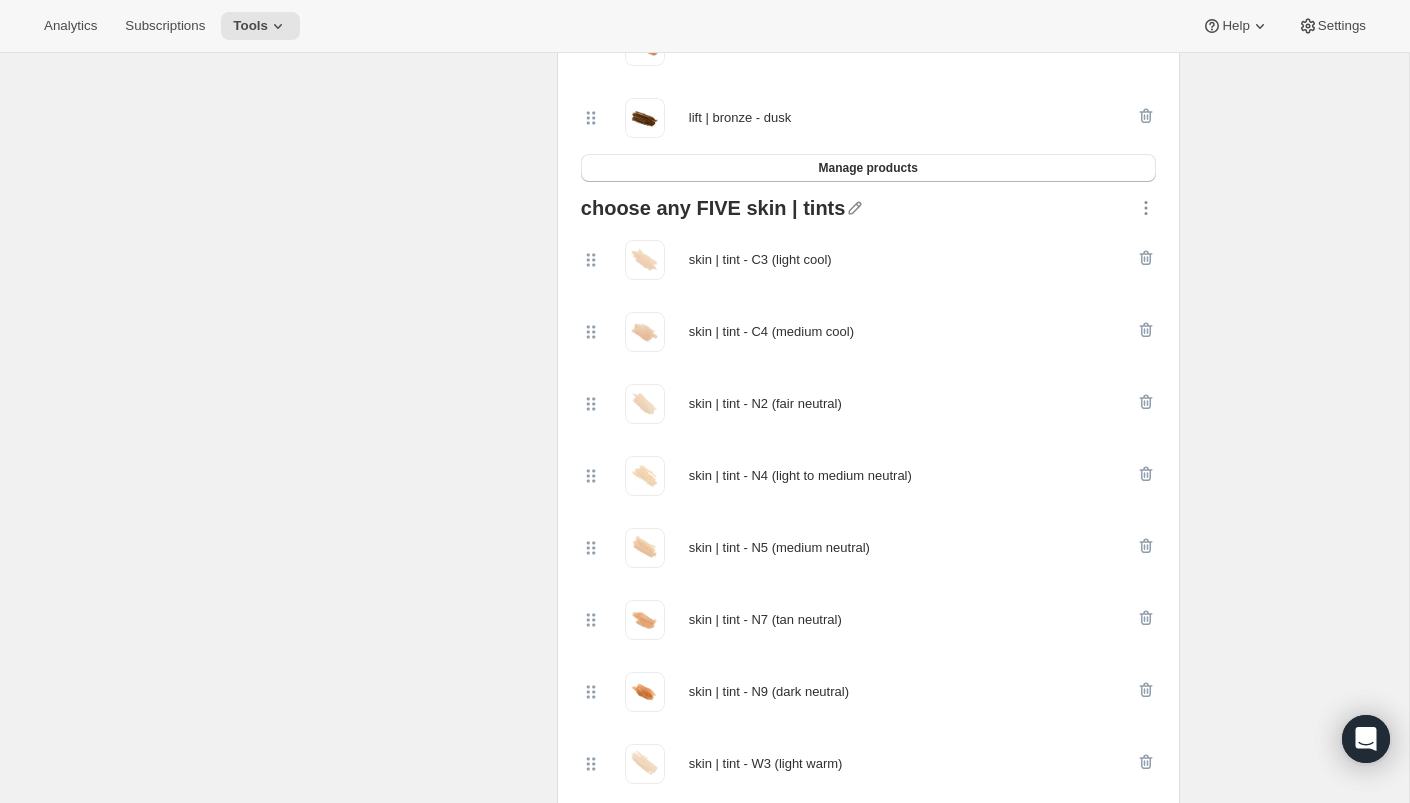 scroll, scrollTop: 2028, scrollLeft: 0, axis: vertical 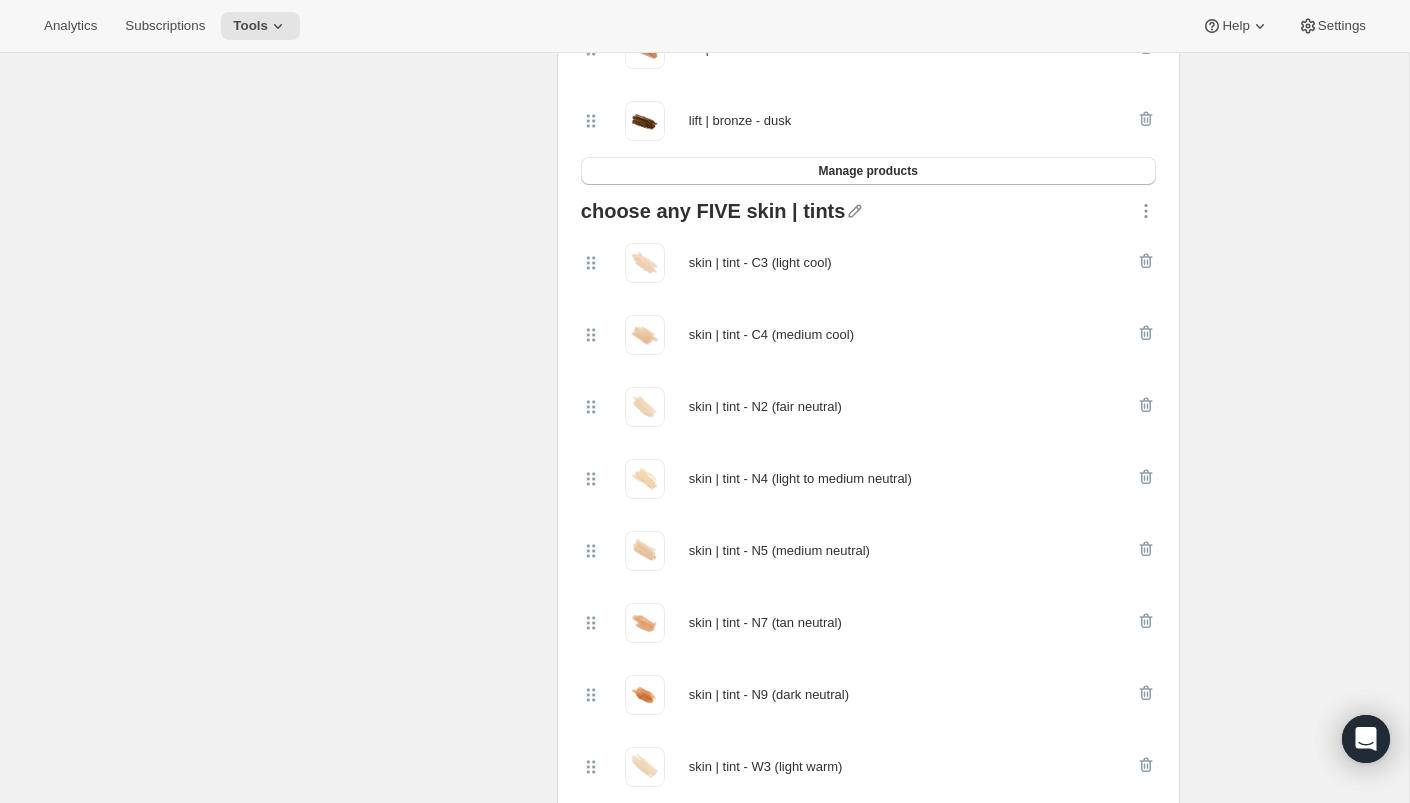 click at bounding box center (990, 214) 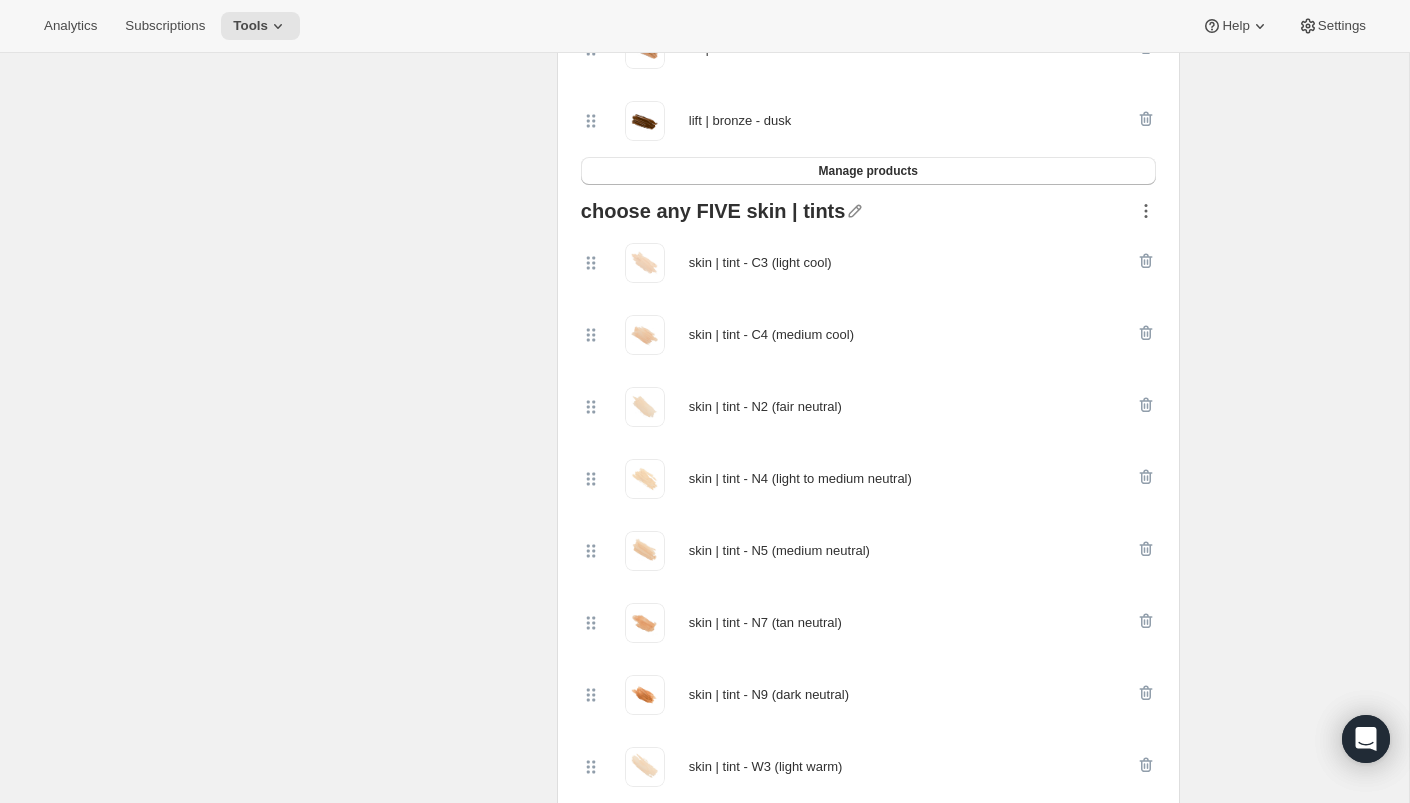 click 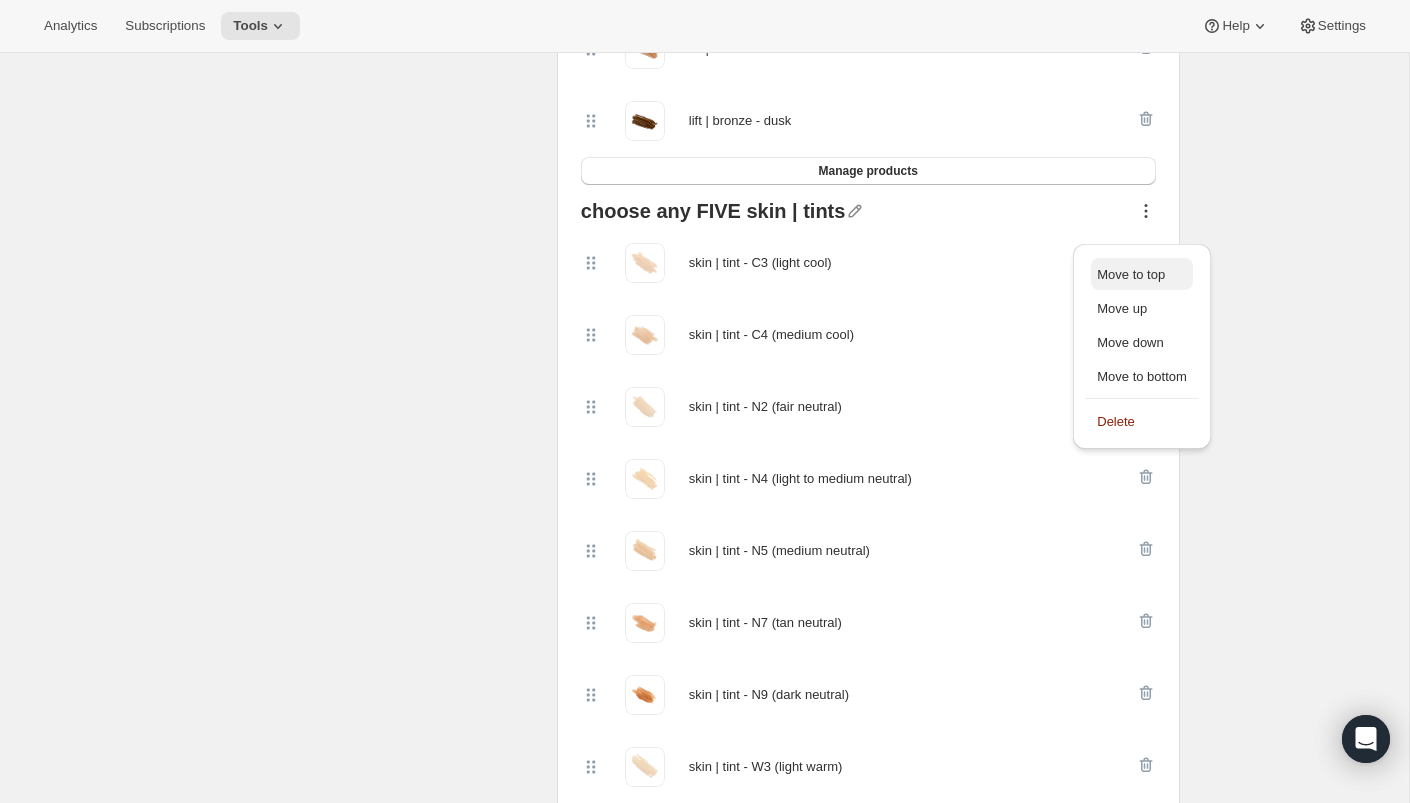 click on "Move to top" at bounding box center (1131, 274) 